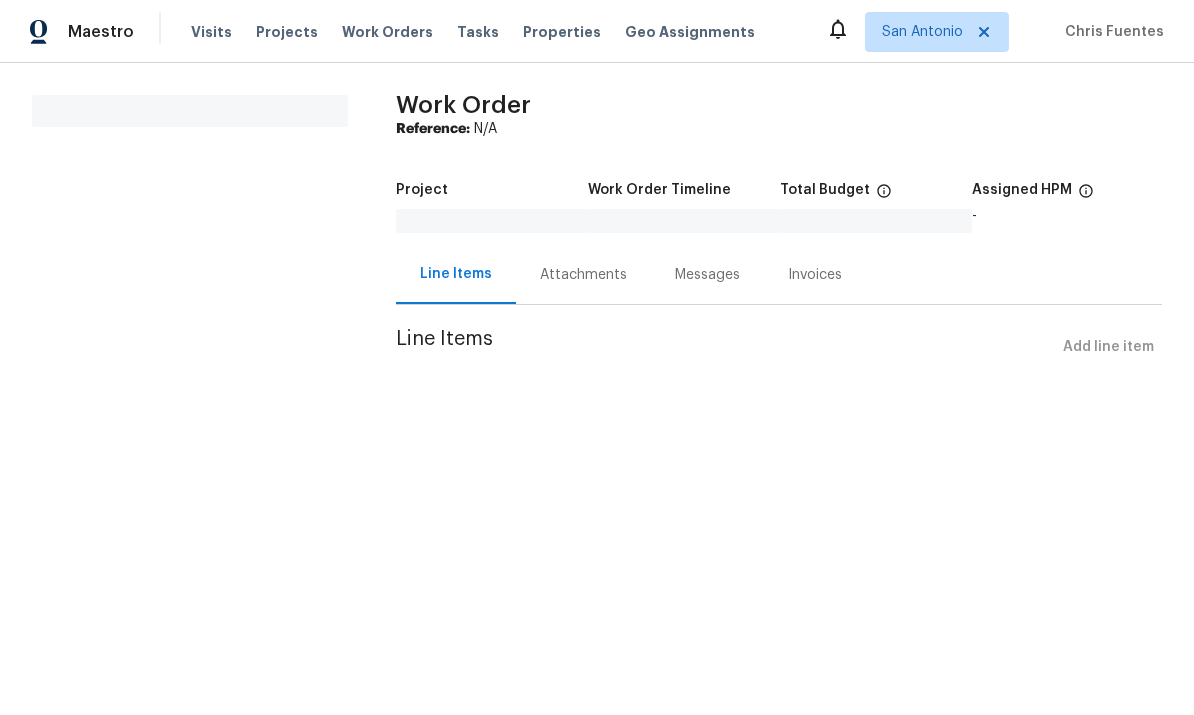 scroll, scrollTop: 0, scrollLeft: 0, axis: both 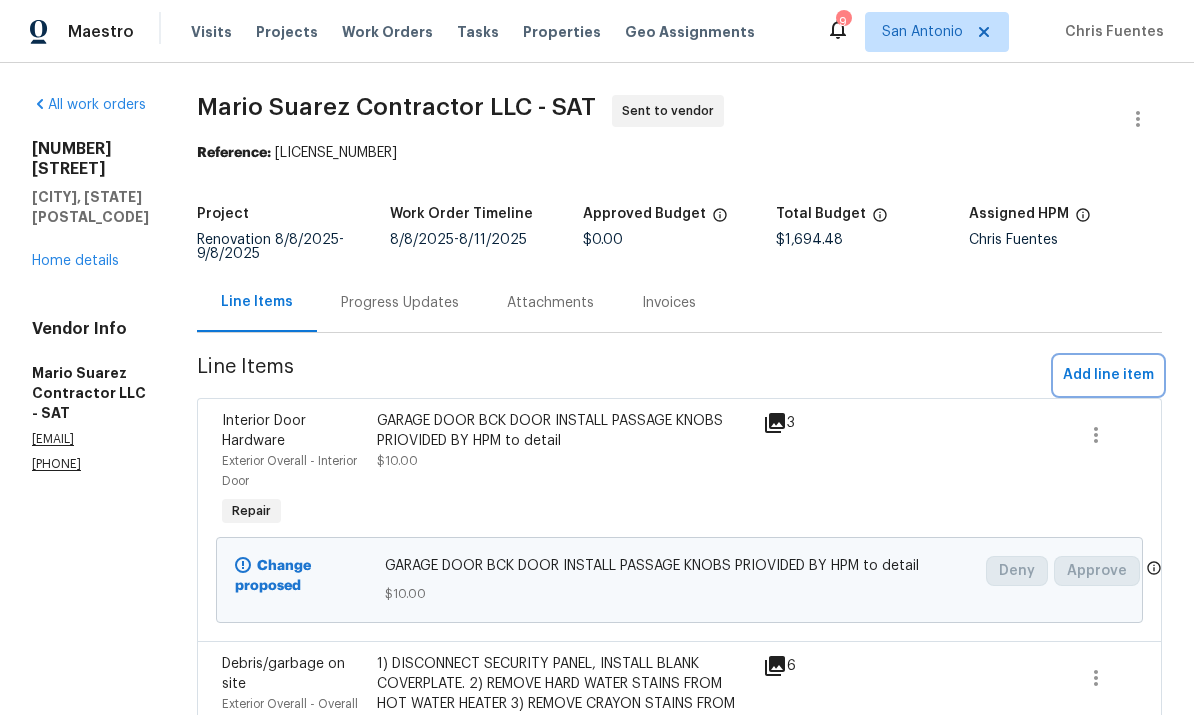click on "Add line item" at bounding box center [1108, 375] 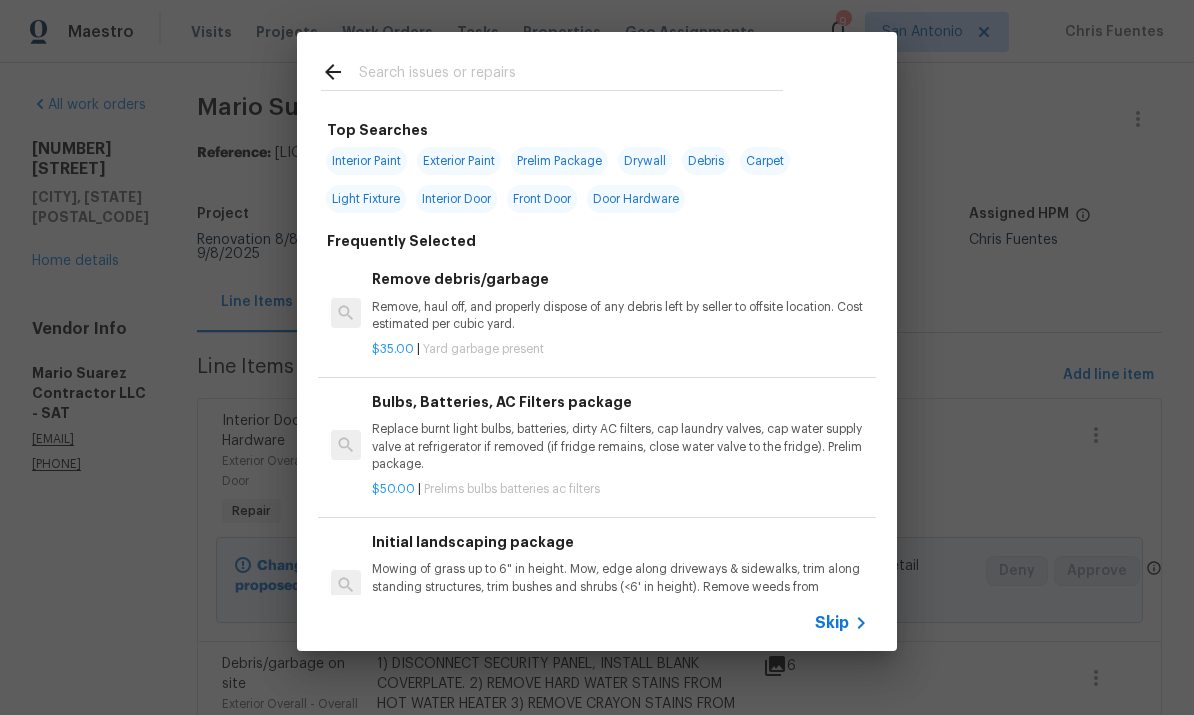 click at bounding box center [552, 71] 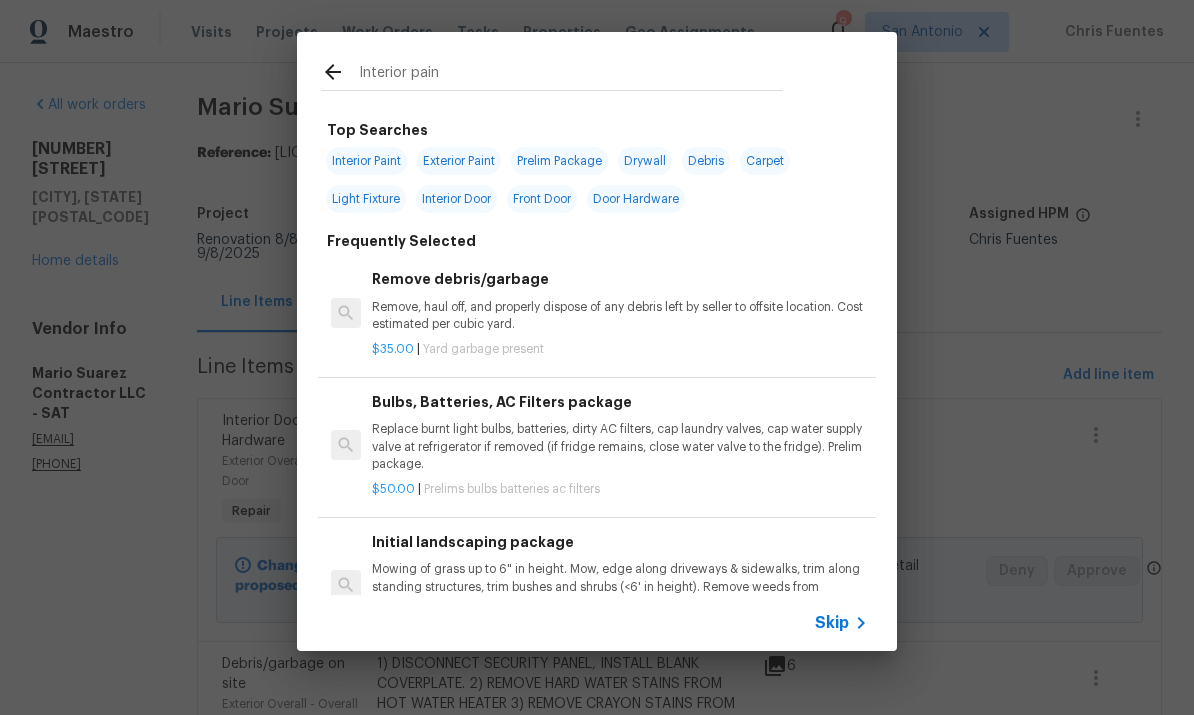 type on "Interior paint" 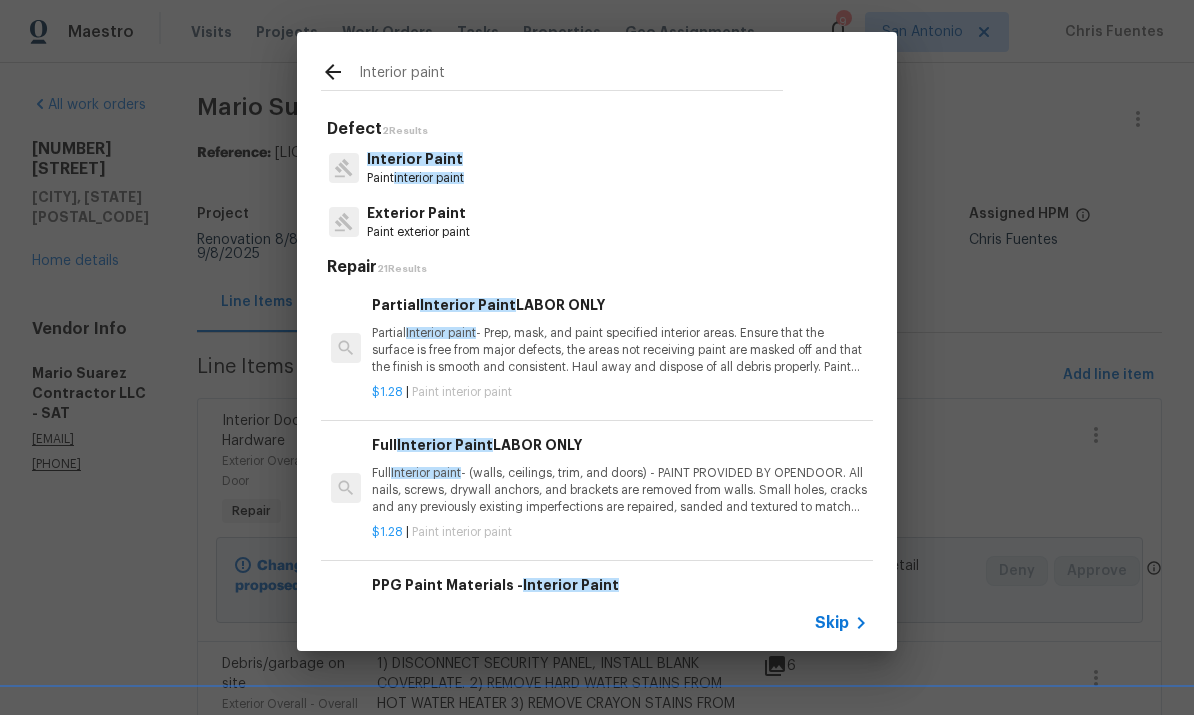 click on "Partial  Interior paint  - Prep, mask, and paint specified interior areas. Ensure that the surface is free from major defects, the areas not receiving paint are masked off and that the finish is smooth and consistent. Haul away and dispose of all debris properly. Paint will be delivered onsite, Purchased by Opendoor." at bounding box center [620, 350] 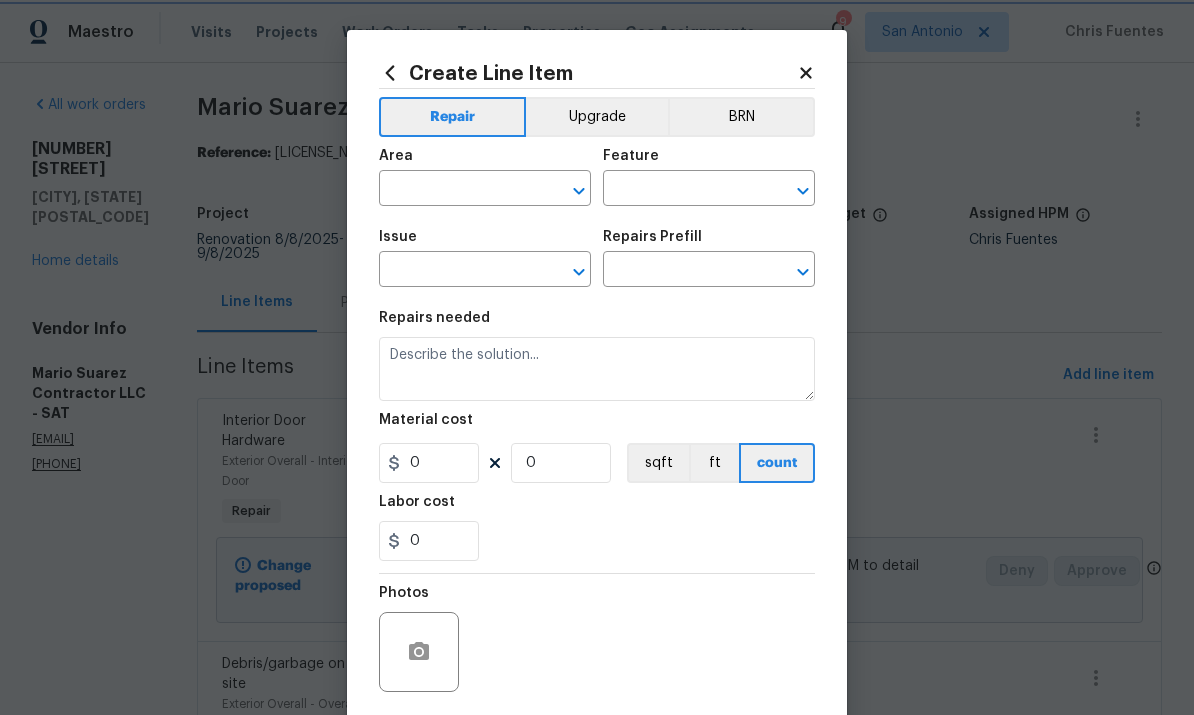 type on "Overall Paint" 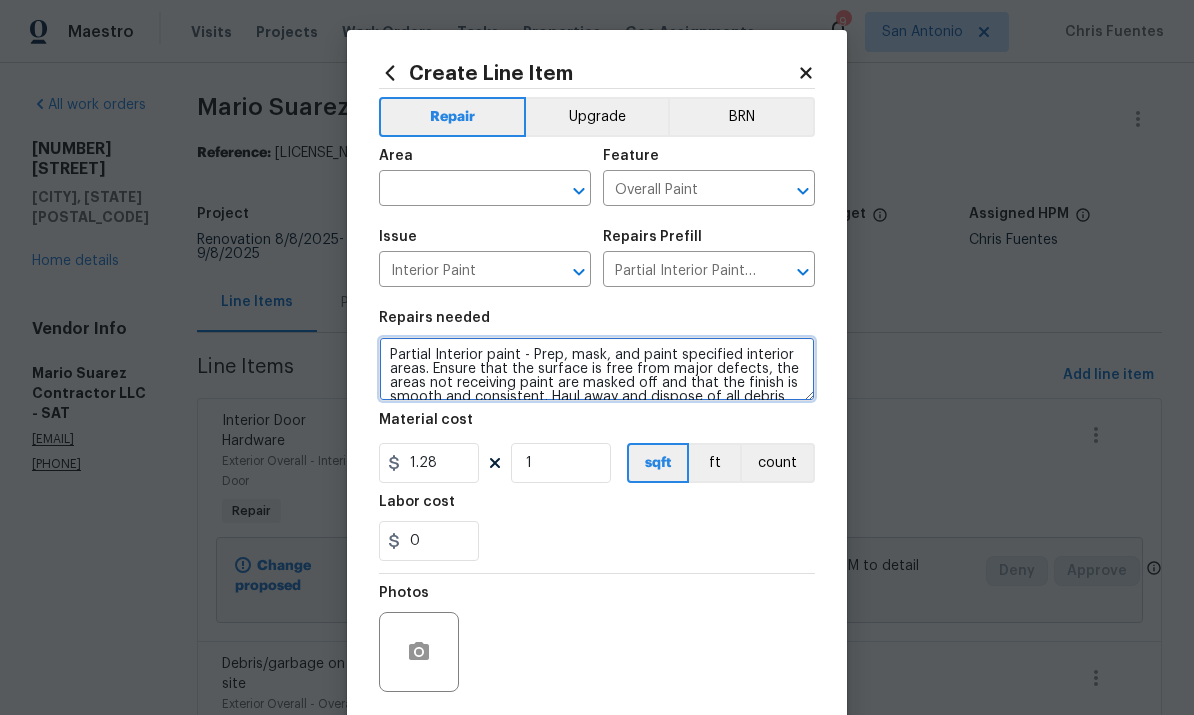 click on "Partial Interior paint - Prep, mask, and paint specified interior areas. Ensure that the surface is free from major defects, the areas not receiving paint are masked off and that the finish is smooth and consistent. Haul away and dispose of all debris properly. Paint will be delivered onsite, Purchased by Opendoor." at bounding box center [597, 369] 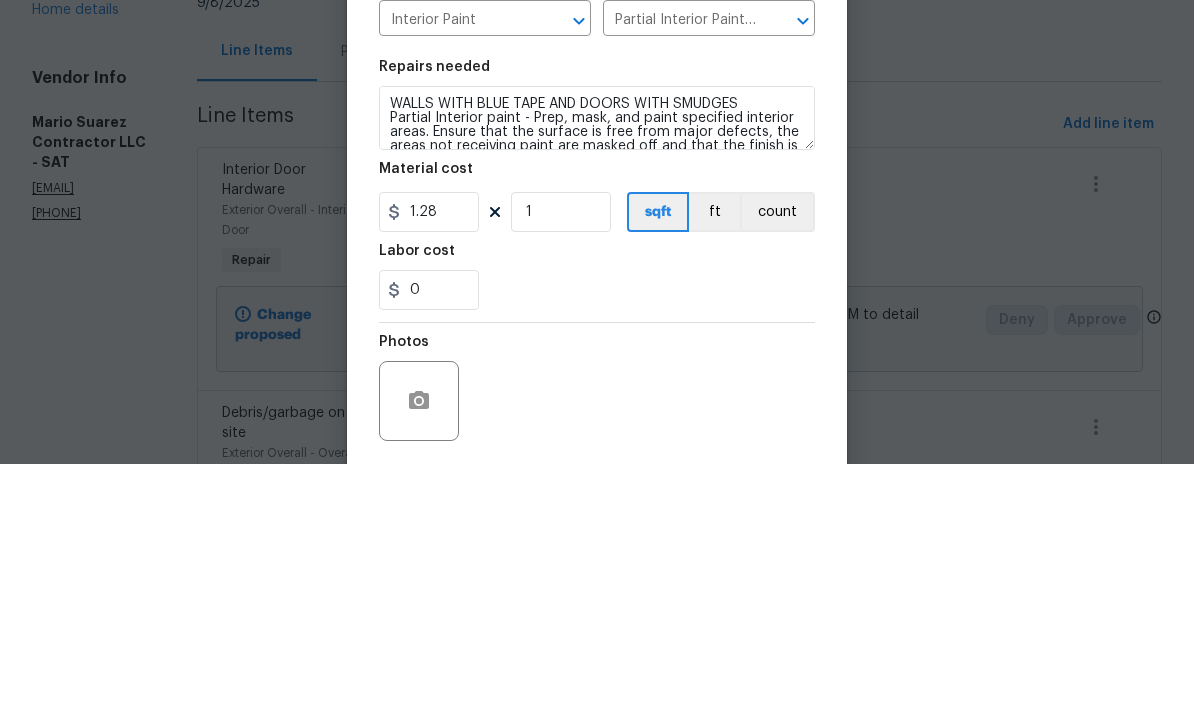 scroll, scrollTop: 75, scrollLeft: 0, axis: vertical 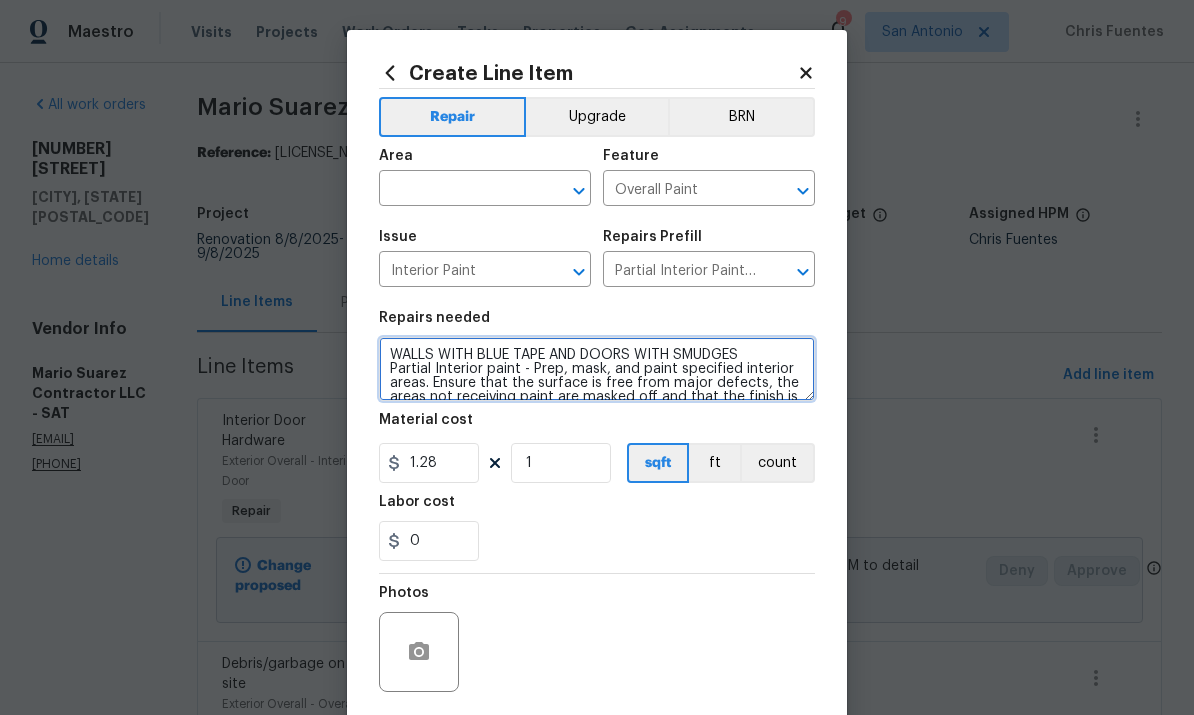 type on "WALLS WITH BLUE TAPE AND DOORS WITH SMUDGES
Partial Interior paint - Prep, mask, and paint specified interior areas. Ensure that the surface is free from major defects, the areas not receiving paint are masked off and that the finish is smooth and consistent. Haul away and dispose of all debris properly. Paint will be delivered onsite, Purchased by Opendoor." 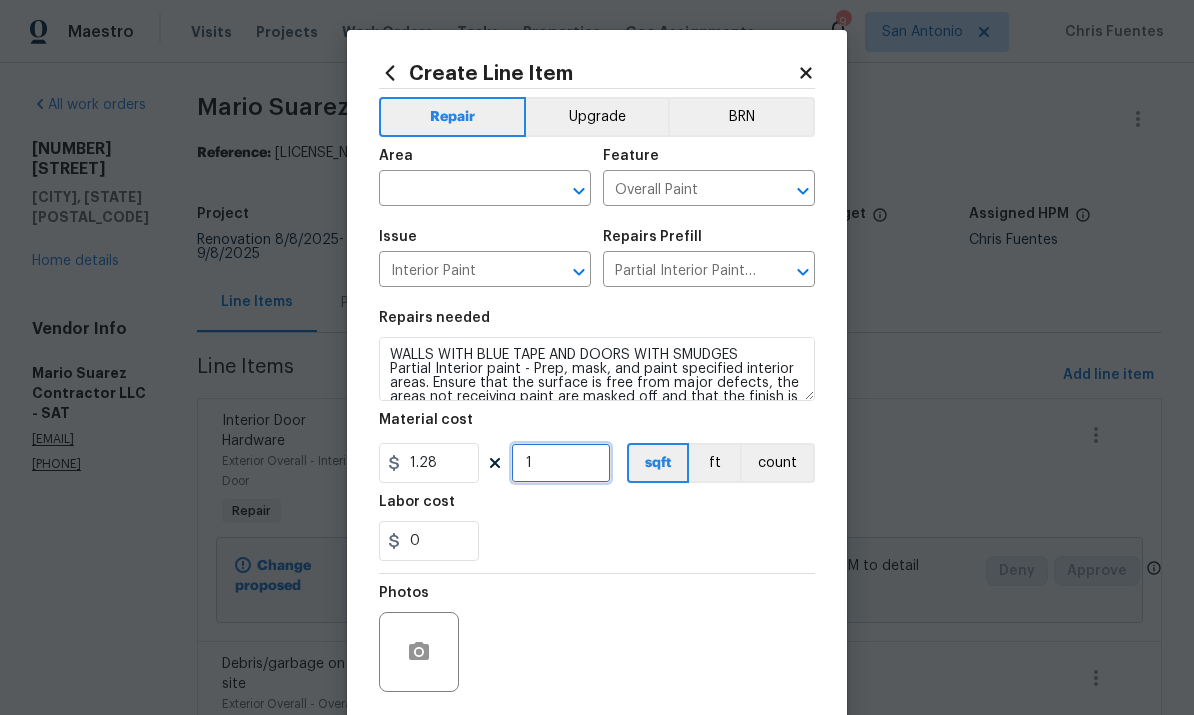 click on "1" at bounding box center [561, 463] 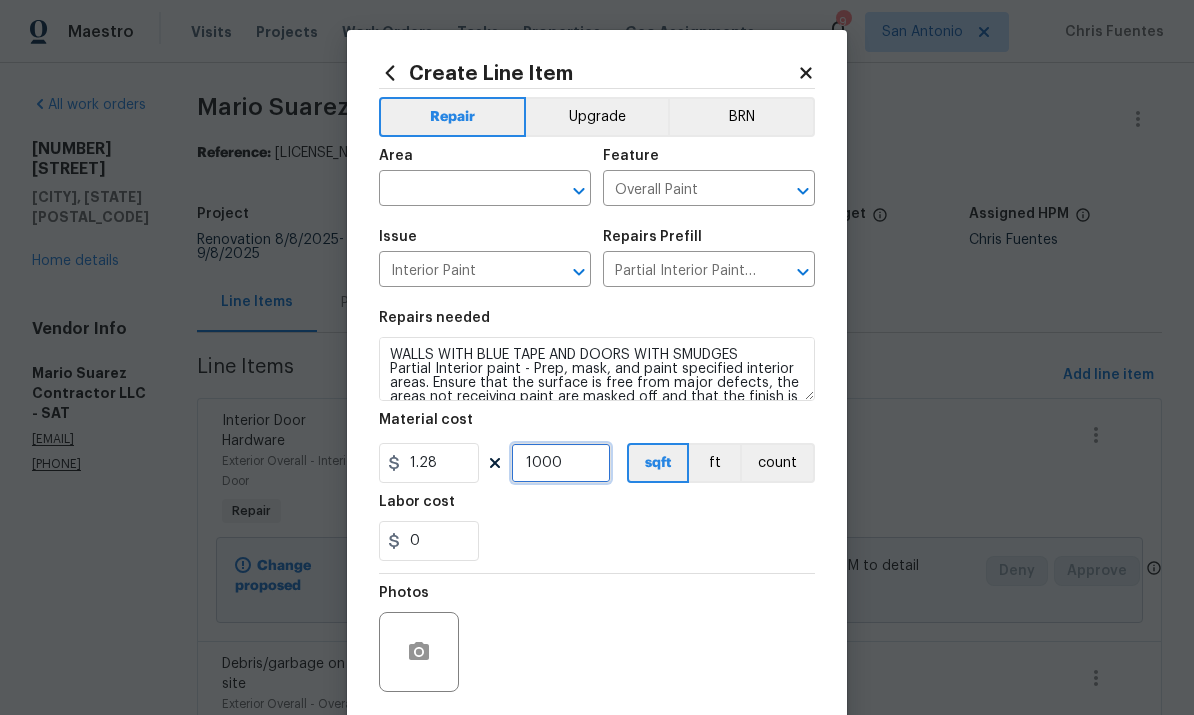type on "1000" 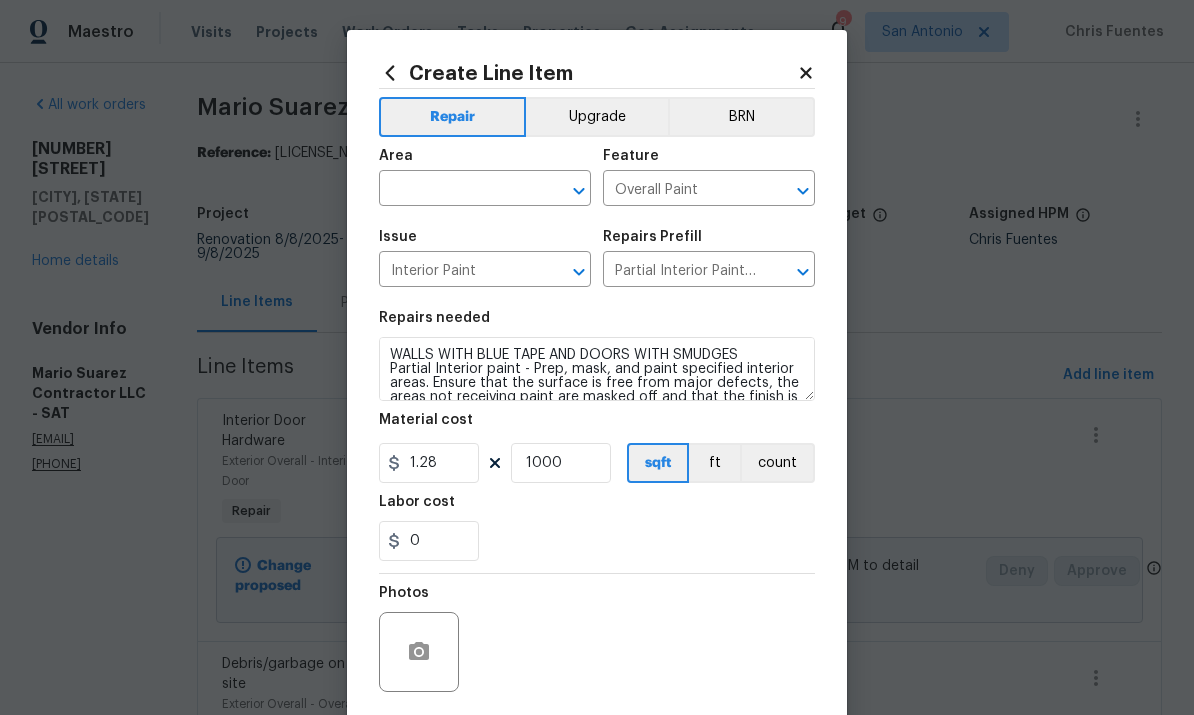 click at bounding box center (457, 190) 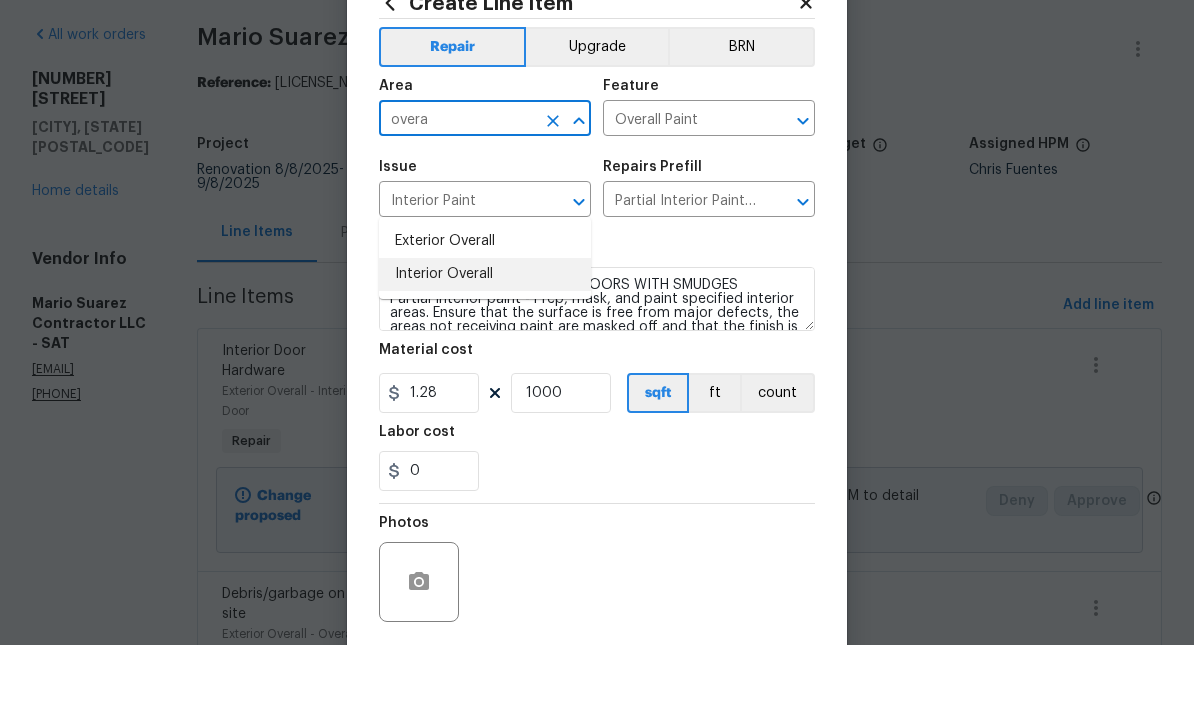 click on "Interior Overall" at bounding box center [485, 344] 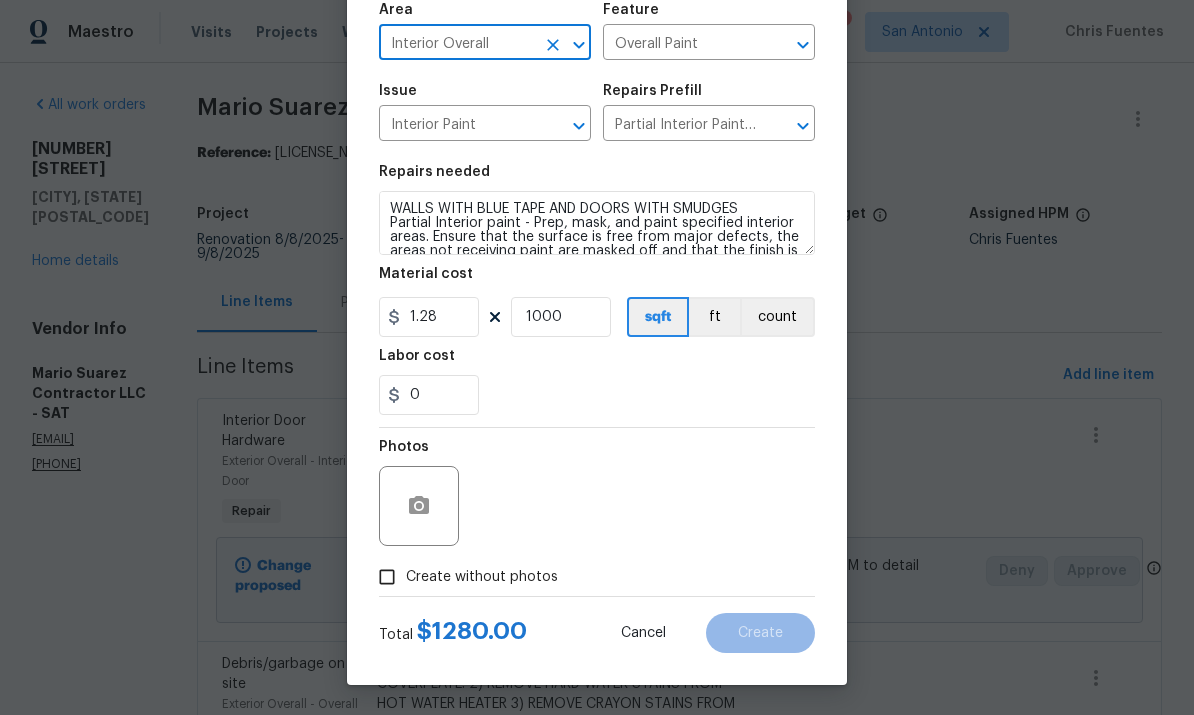 scroll, scrollTop: 150, scrollLeft: 0, axis: vertical 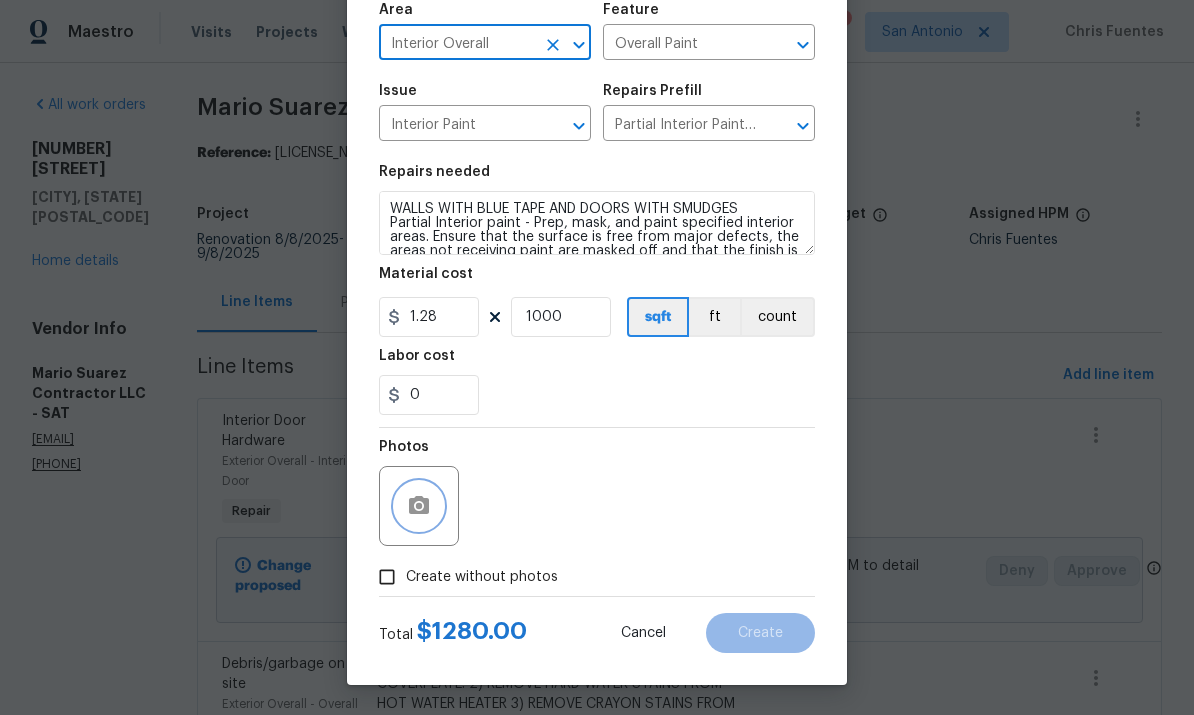 click at bounding box center (419, 506) 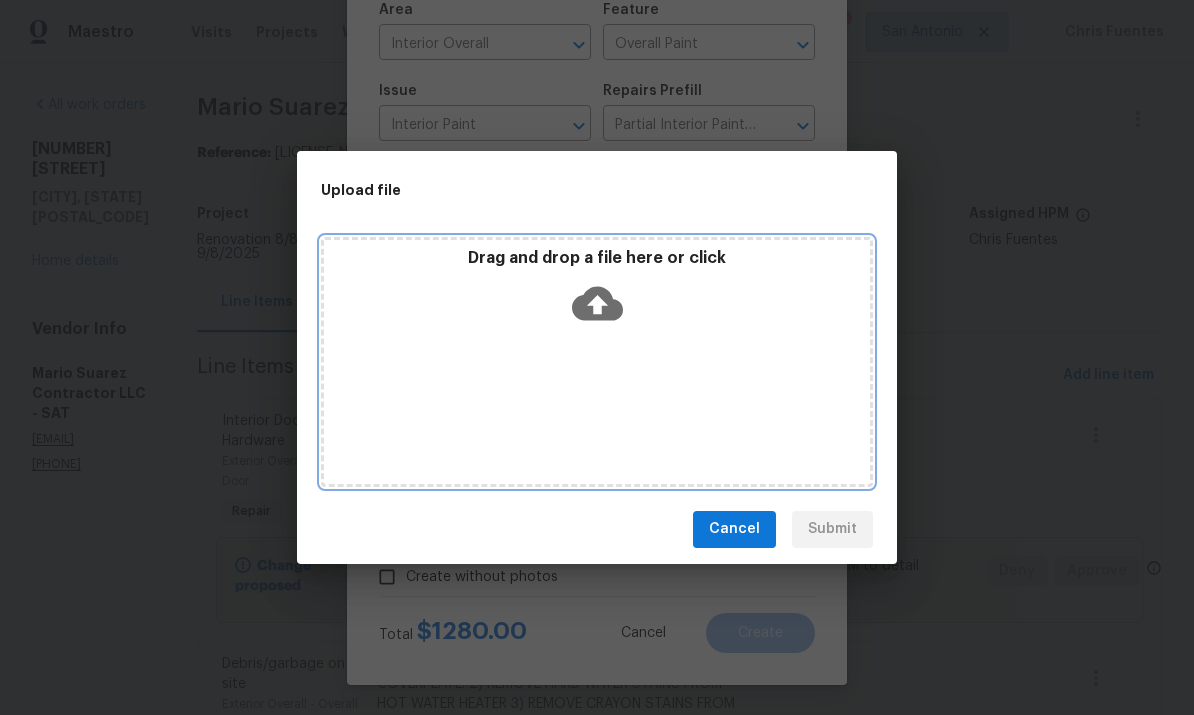 click 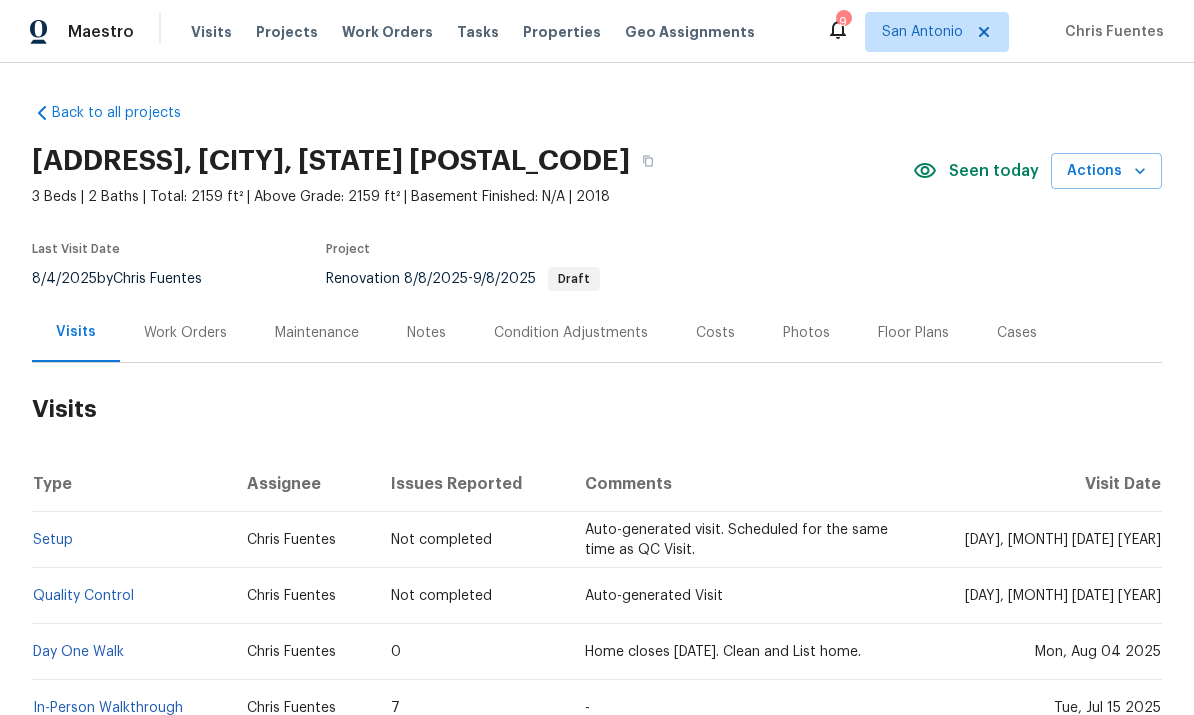 scroll, scrollTop: 0, scrollLeft: 0, axis: both 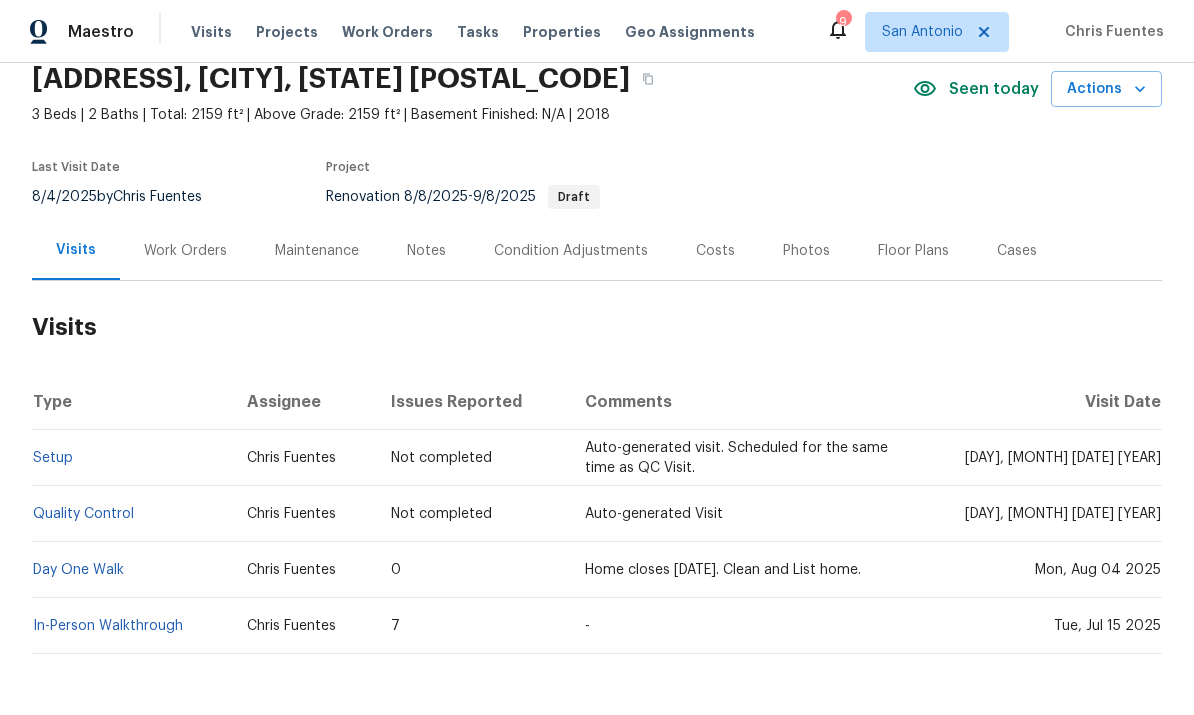 click on "Floor Plans" at bounding box center (913, 251) 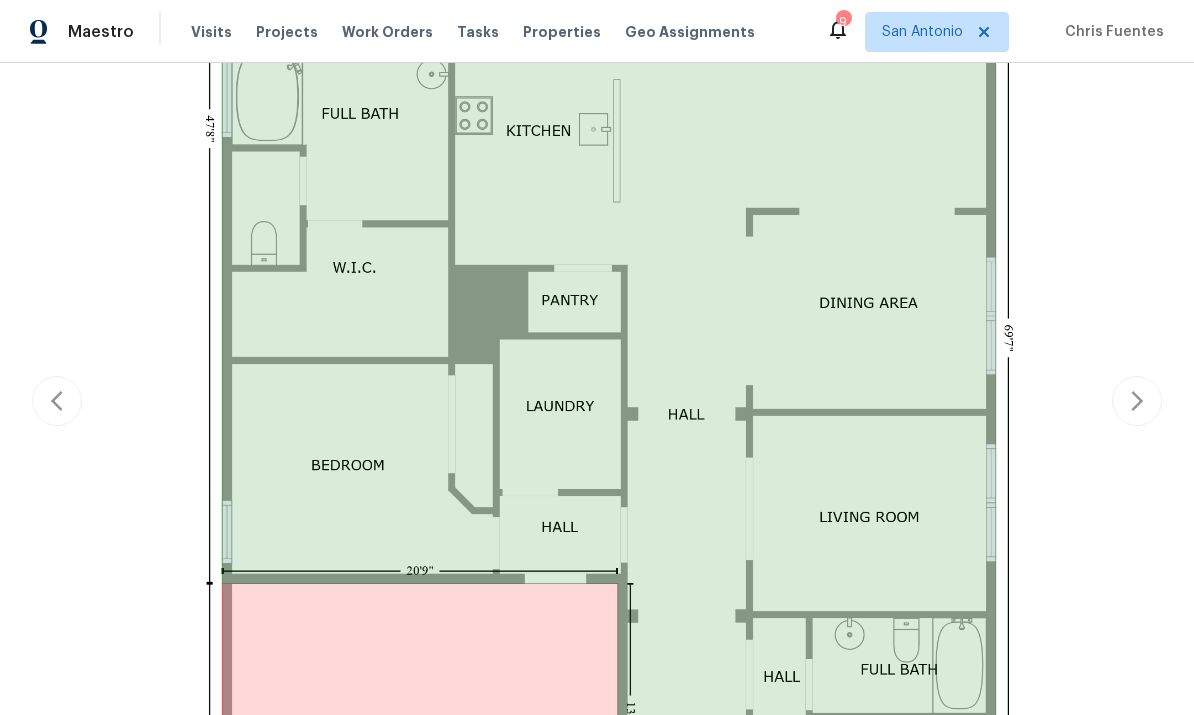 scroll, scrollTop: 832, scrollLeft: 0, axis: vertical 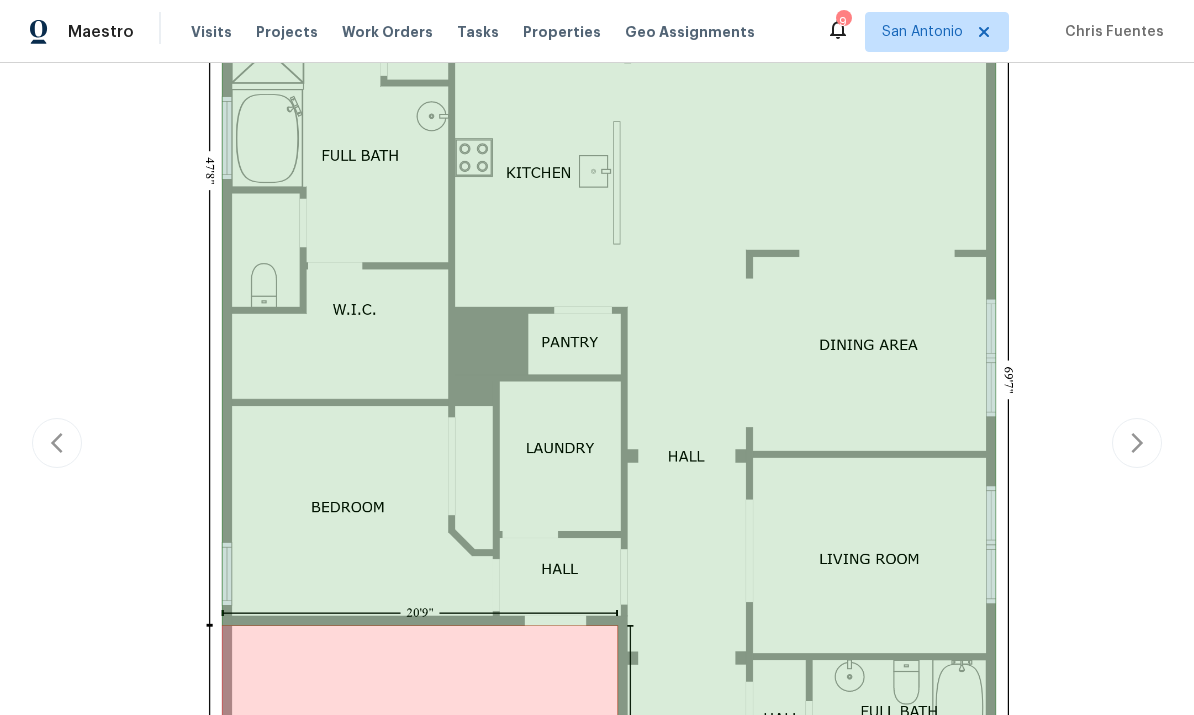 click at bounding box center [597, 440] 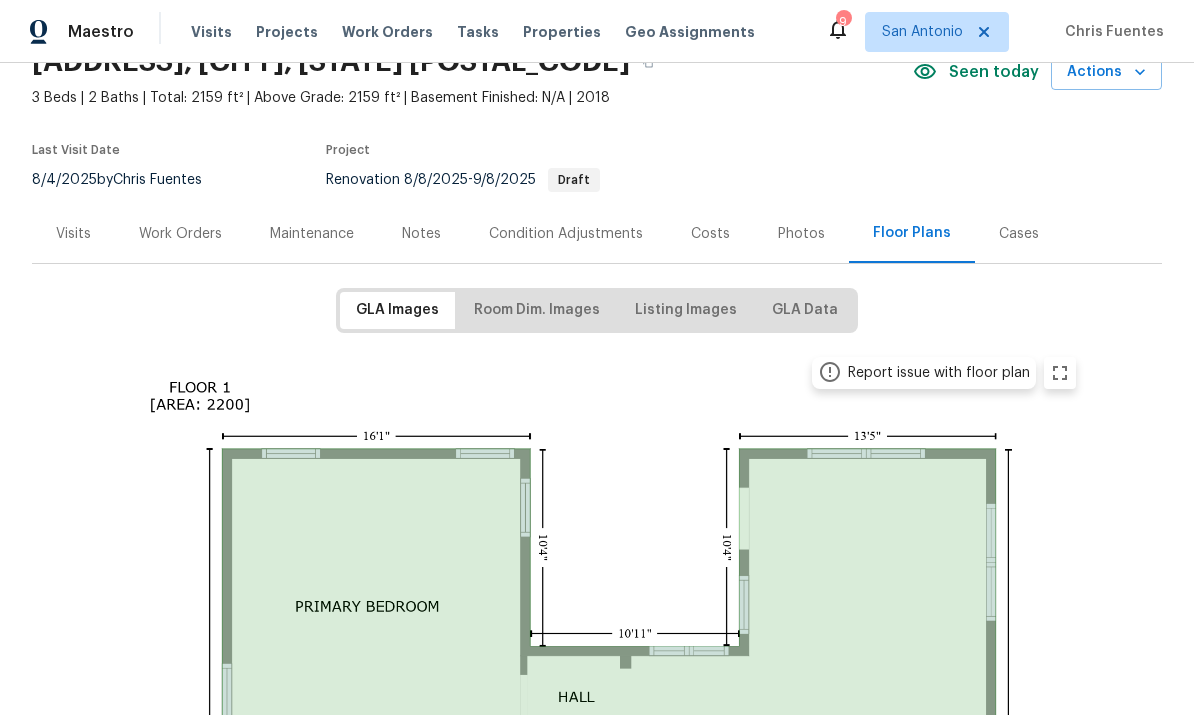 scroll, scrollTop: 63, scrollLeft: 0, axis: vertical 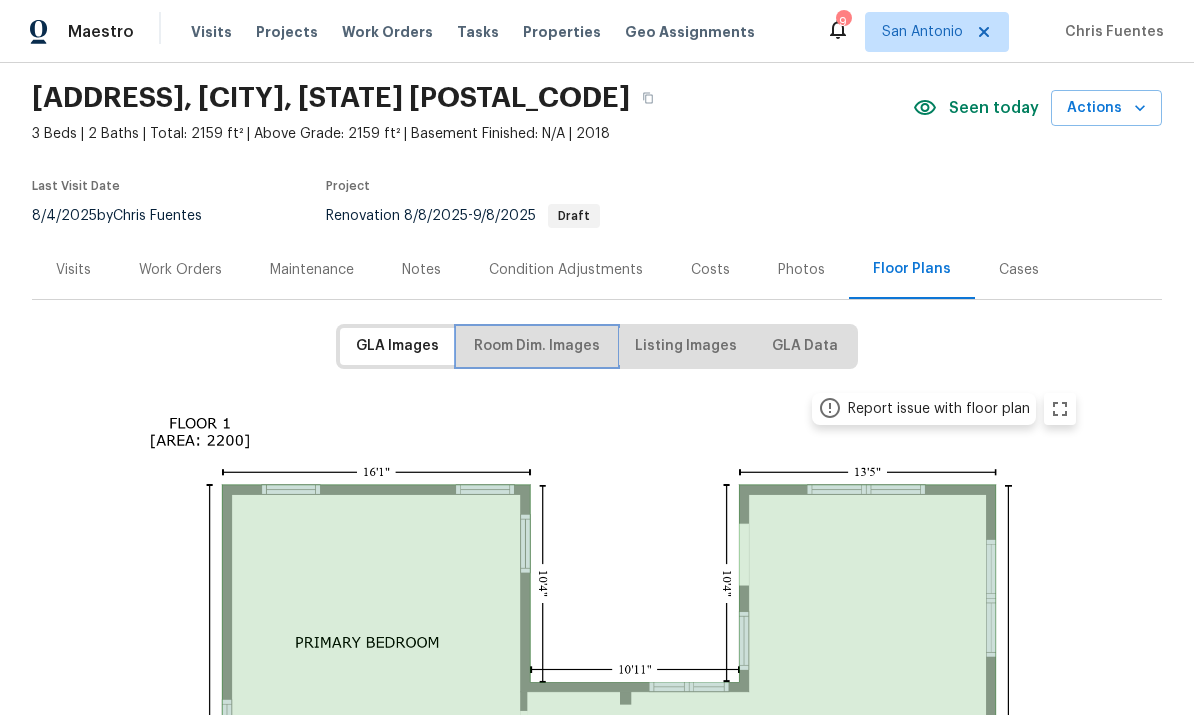 click on "Room Dim. Images" at bounding box center [537, 346] 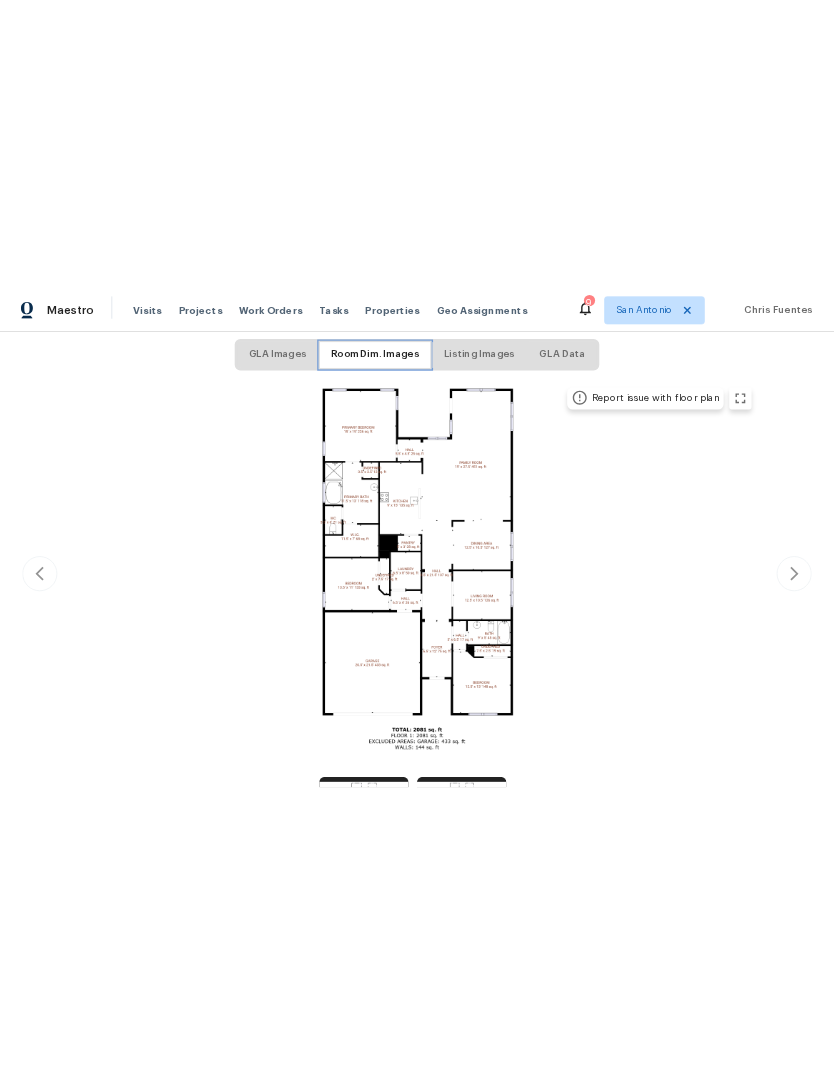 scroll, scrollTop: 335, scrollLeft: 0, axis: vertical 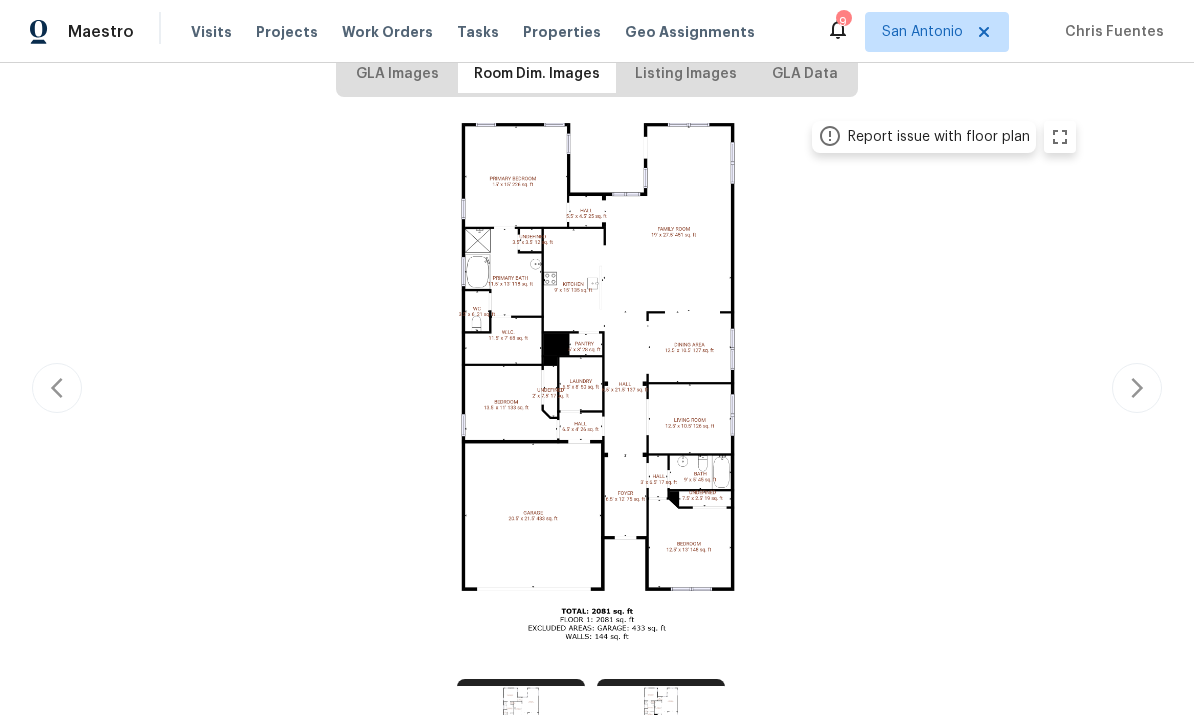click at bounding box center (597, 385) 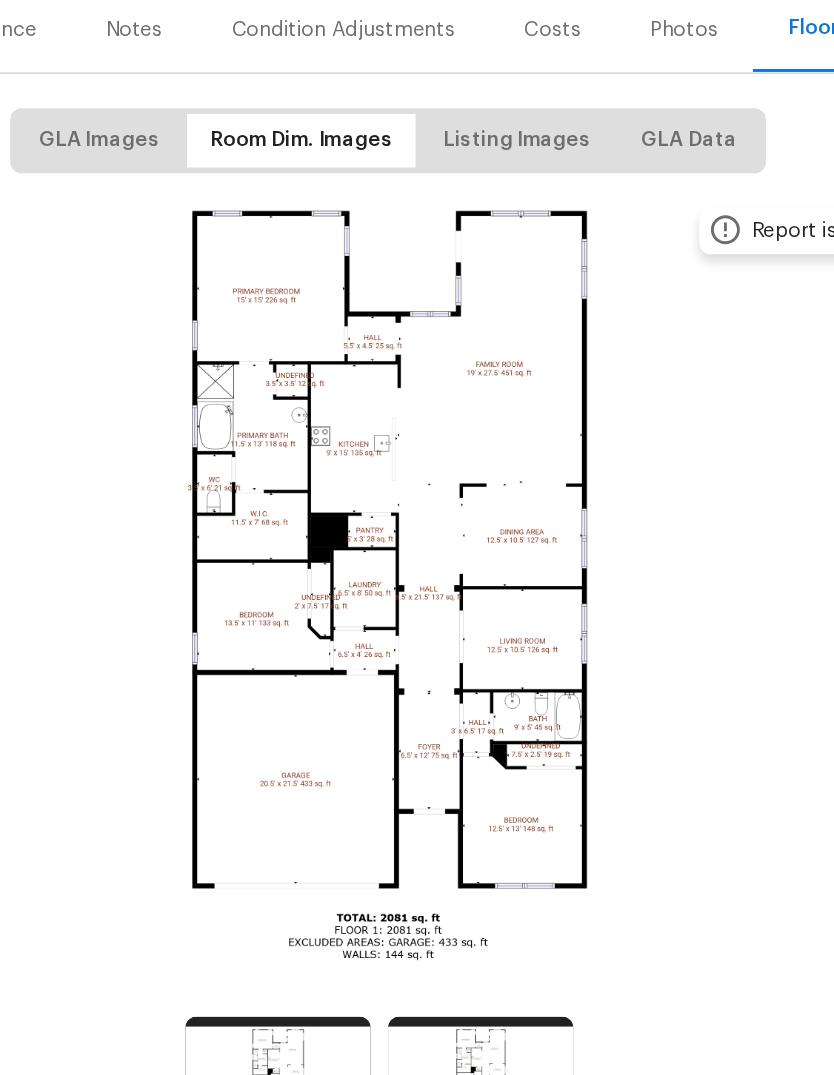 scroll, scrollTop: 79, scrollLeft: 182, axis: both 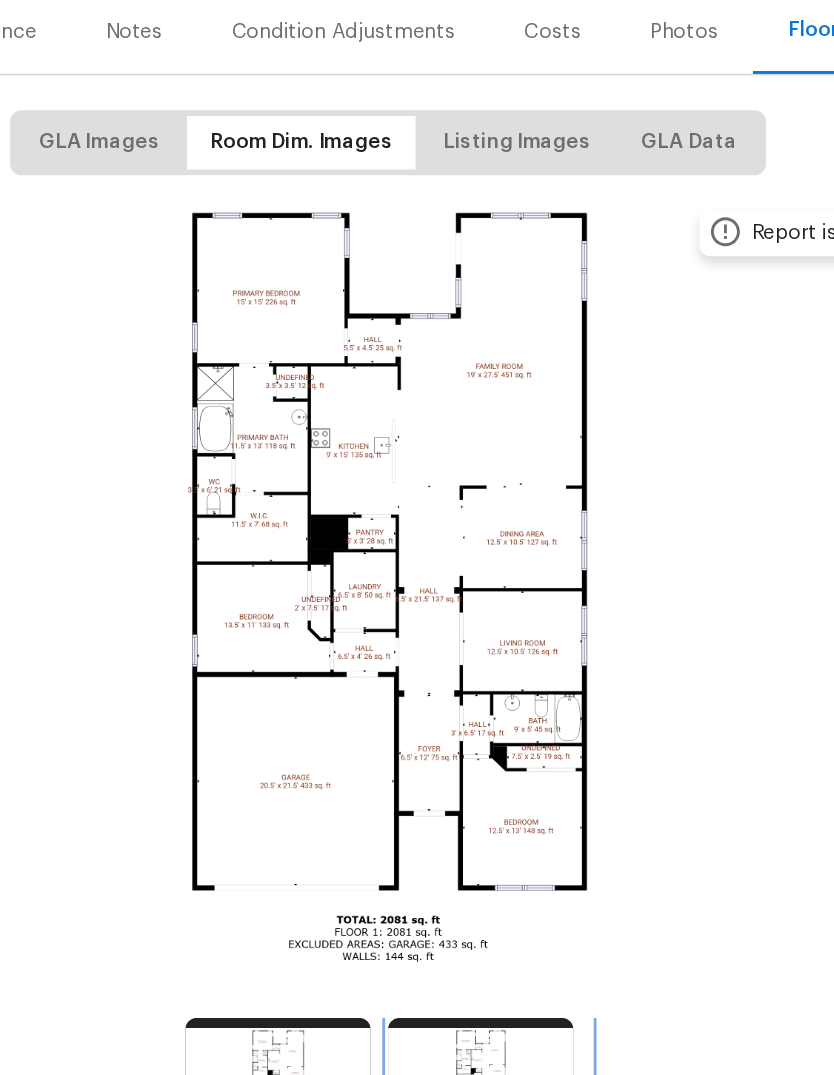 click at bounding box center (447, 978) 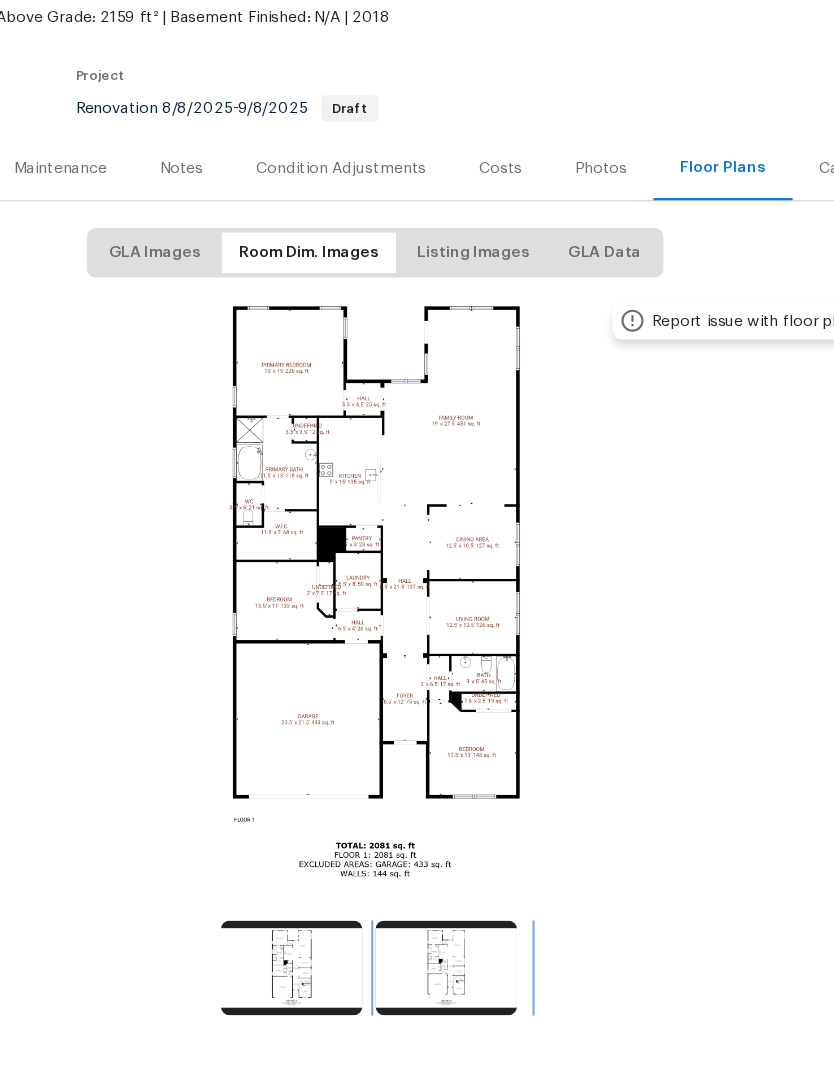 scroll, scrollTop: 39, scrollLeft: 0, axis: vertical 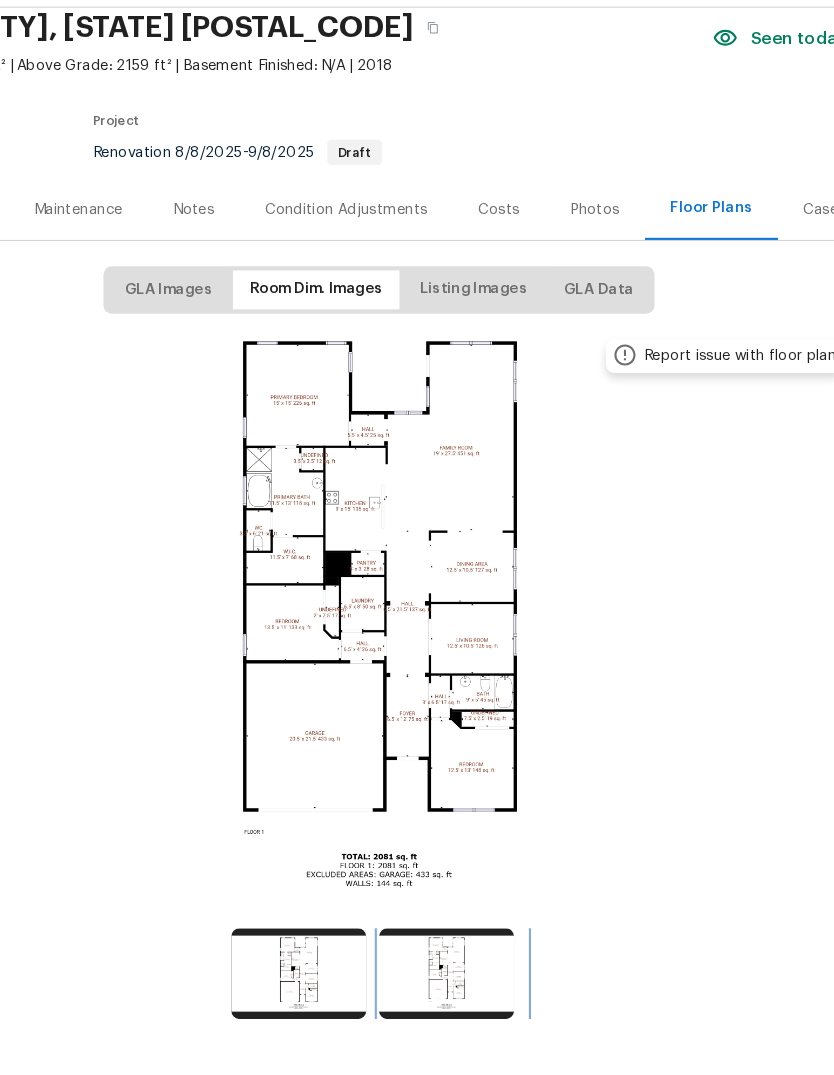 click at bounding box center (447, 978) 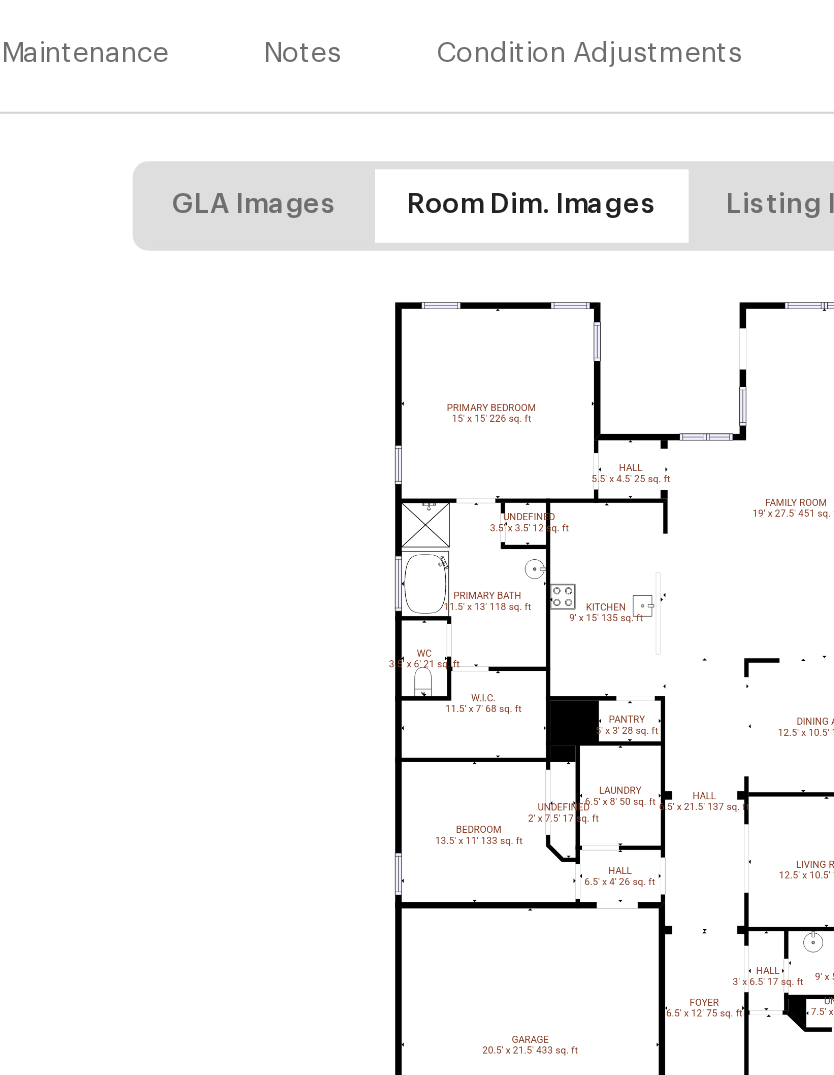 scroll, scrollTop: 0, scrollLeft: 48, axis: horizontal 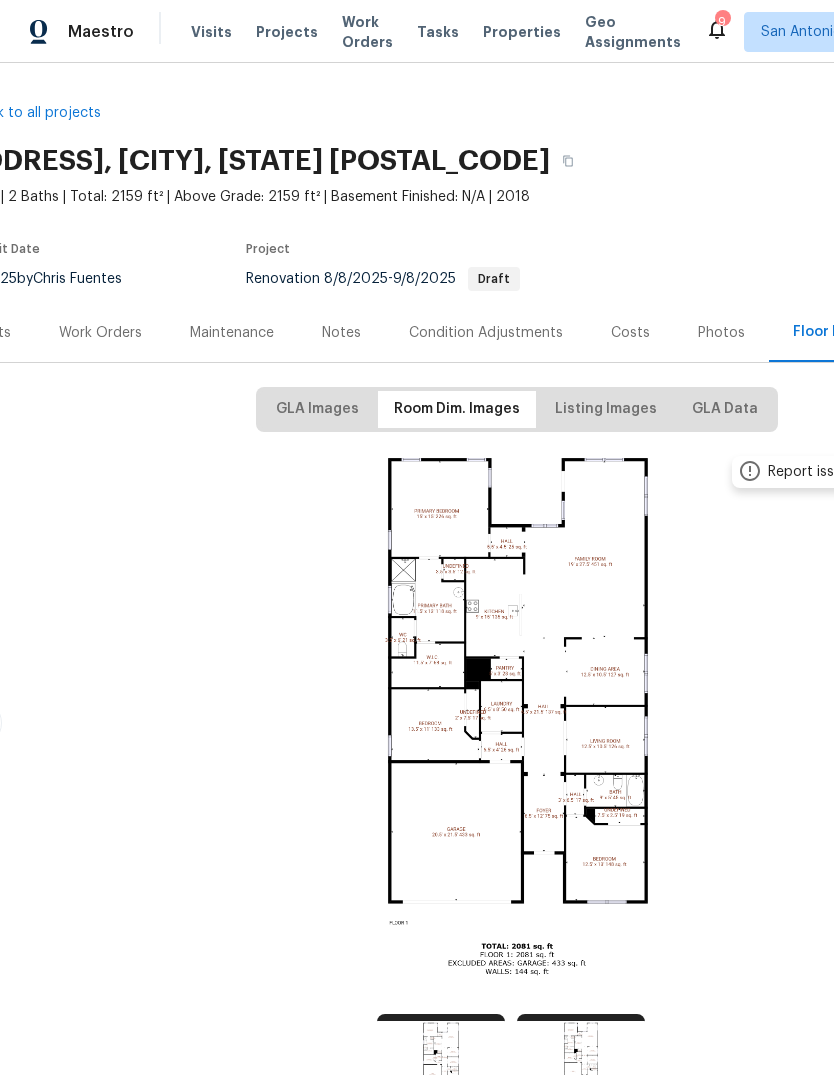 click on "Notes" at bounding box center [341, 333] 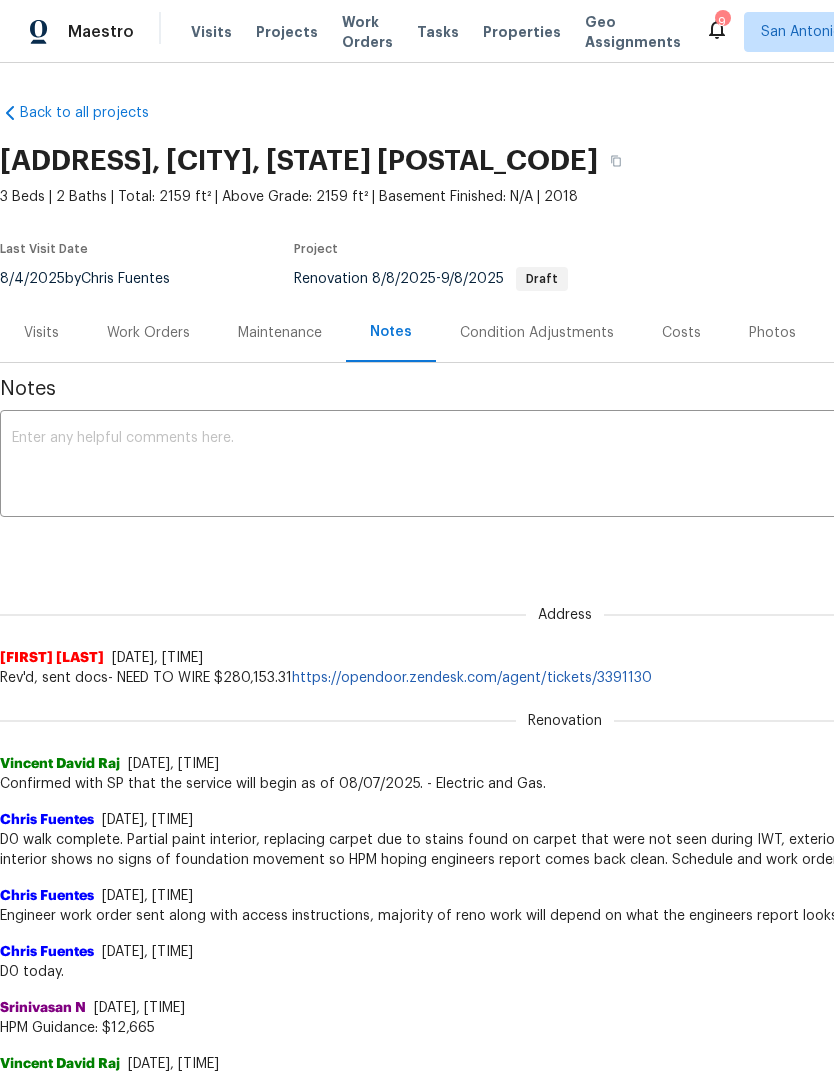 scroll, scrollTop: 0, scrollLeft: 0, axis: both 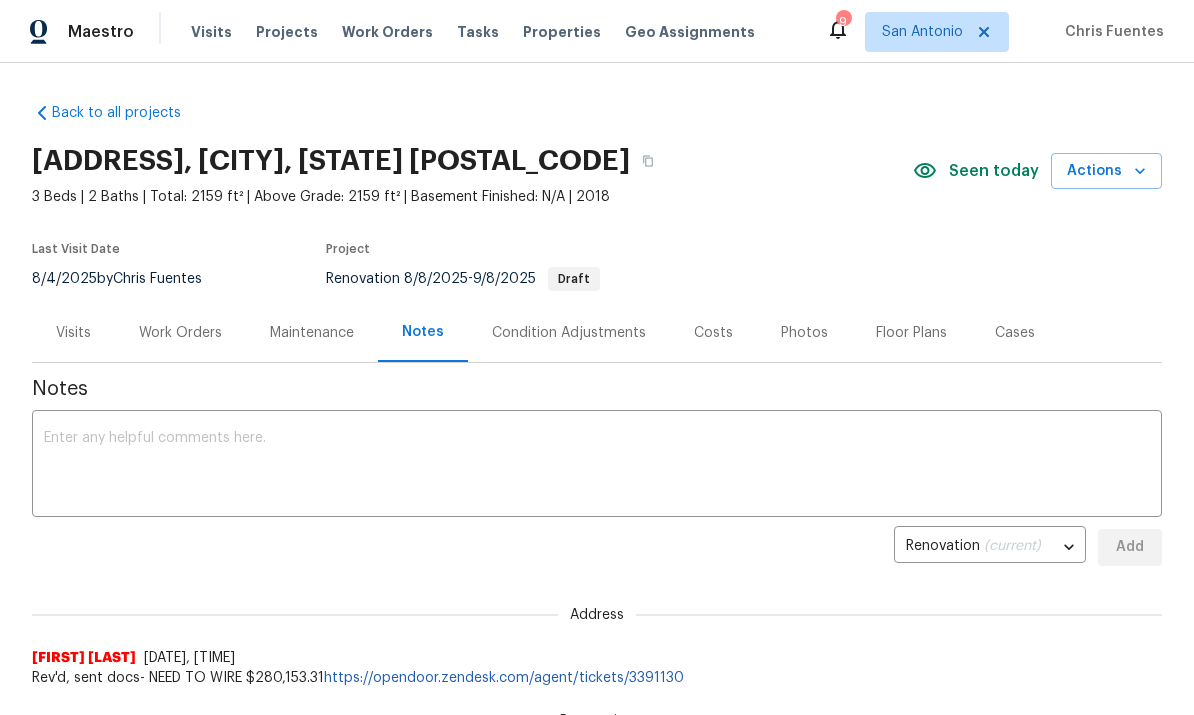 click at bounding box center (597, 466) 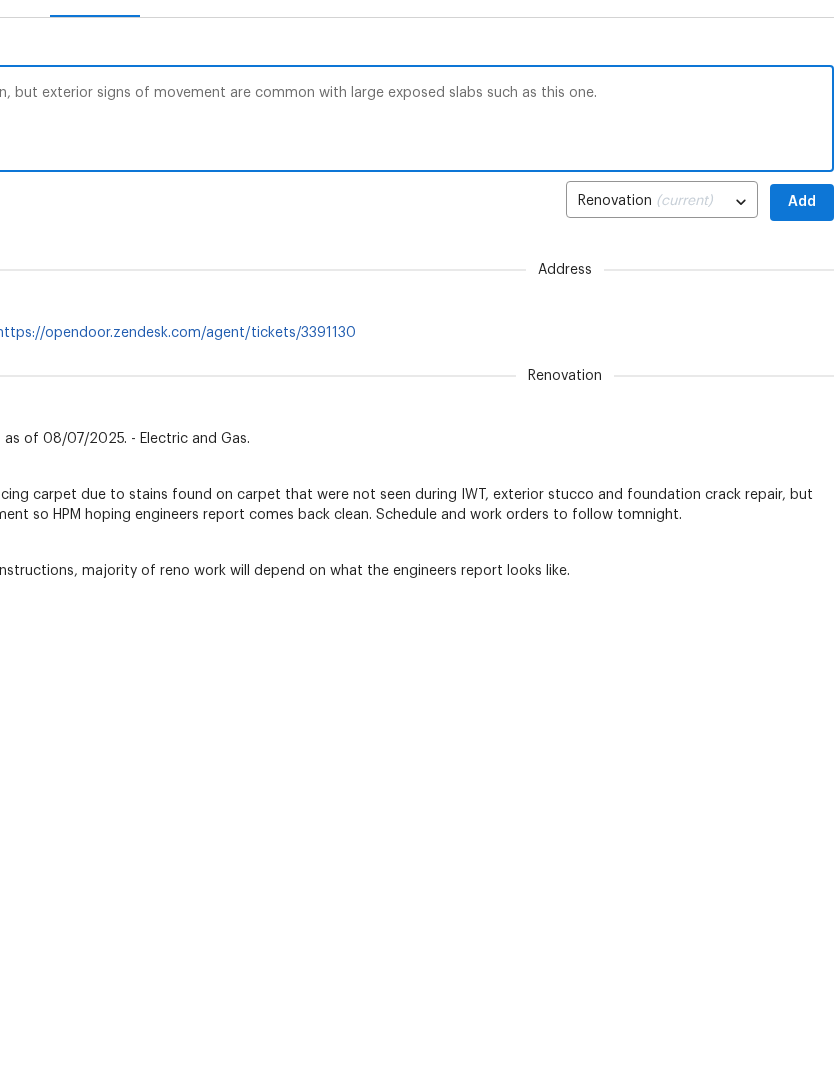 scroll, scrollTop: 0, scrollLeft: 12, axis: horizontal 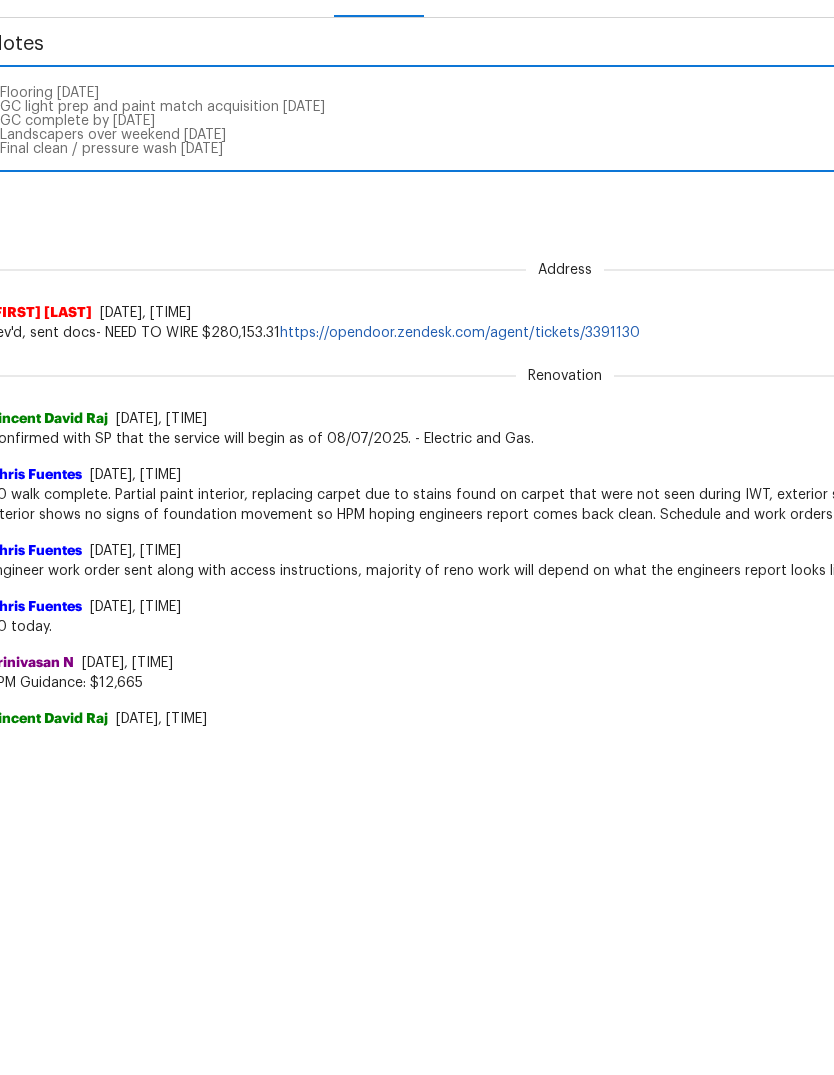 click on "Engineers verified we have clean foundation, but exterior signs of movement are common with large exposed slabs such as this one.
Schedule as follows:
Flooring 8/8/25
GC light prep and paint match acquisition 8/8/25
GC complete by 8/11/25
Landscapers over weekend 8/10/25
Final clean / pressure wash 8/12/25" at bounding box center [553, 466] 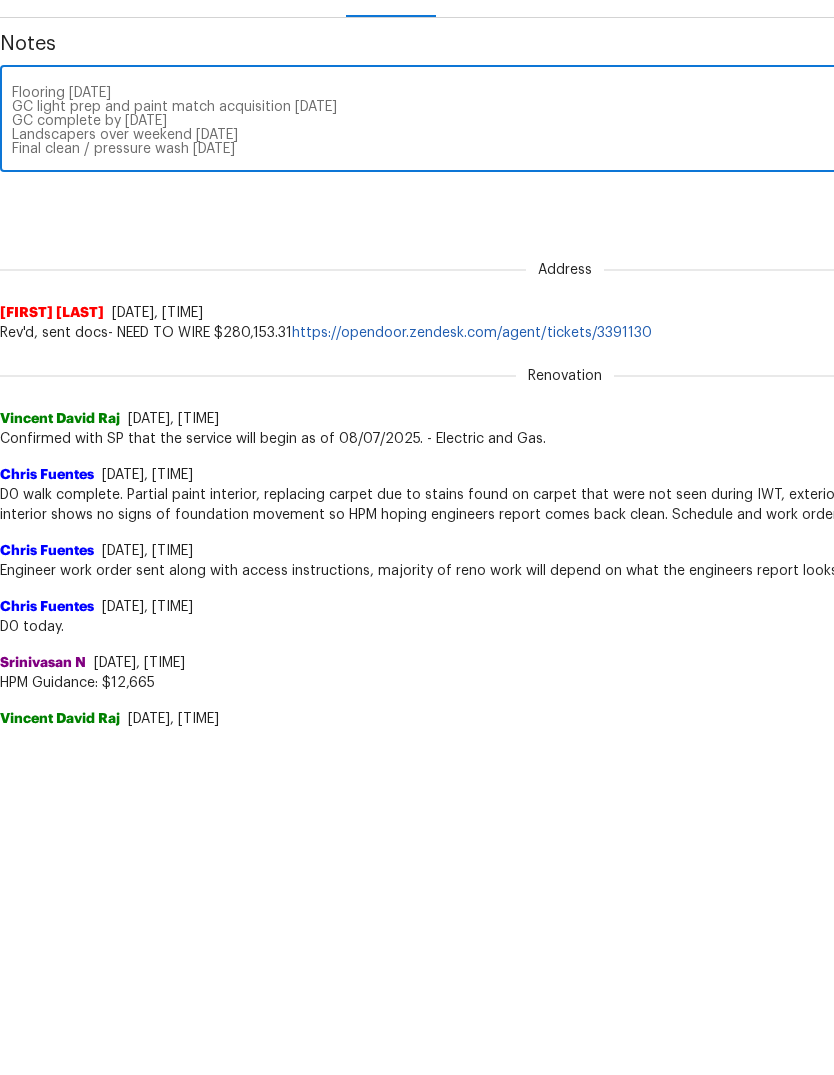 scroll, scrollTop: 0, scrollLeft: 0, axis: both 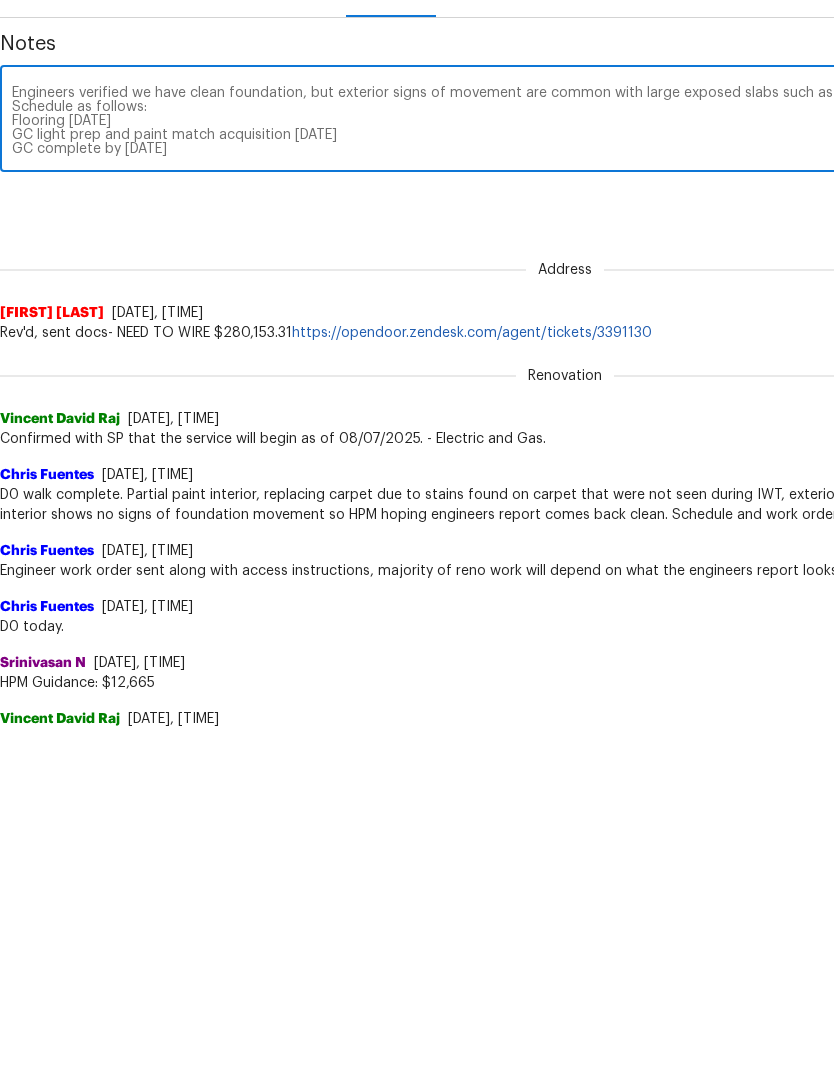 click on "Engineers verified we have clean foundation, but exterior signs of movement are common with large exposed slabs such as this one.
Schedule as follows:
Flooring 8/8/25
GC light prep and paint match acquisition 8/8/25
GC complete by 8/11/25
Landscapers over weekend 8/10/25
Final clean / pressure wash 8/12/25" at bounding box center [565, 466] 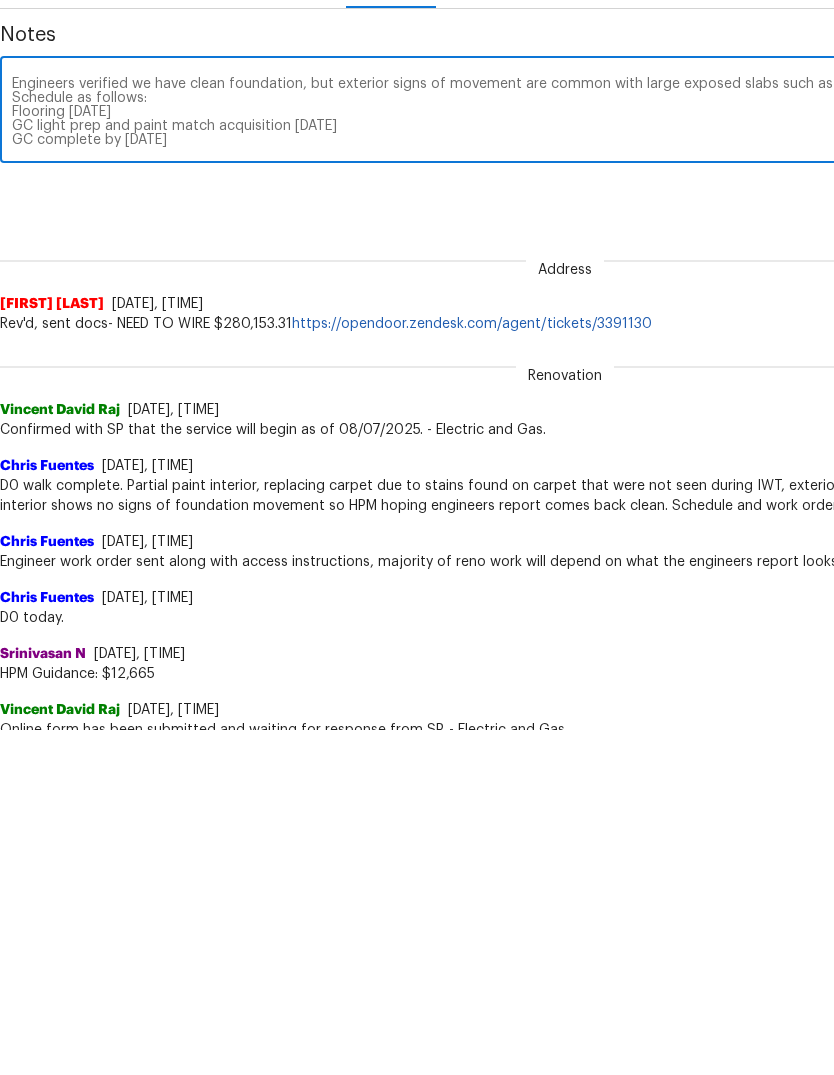 scroll, scrollTop: 9, scrollLeft: 0, axis: vertical 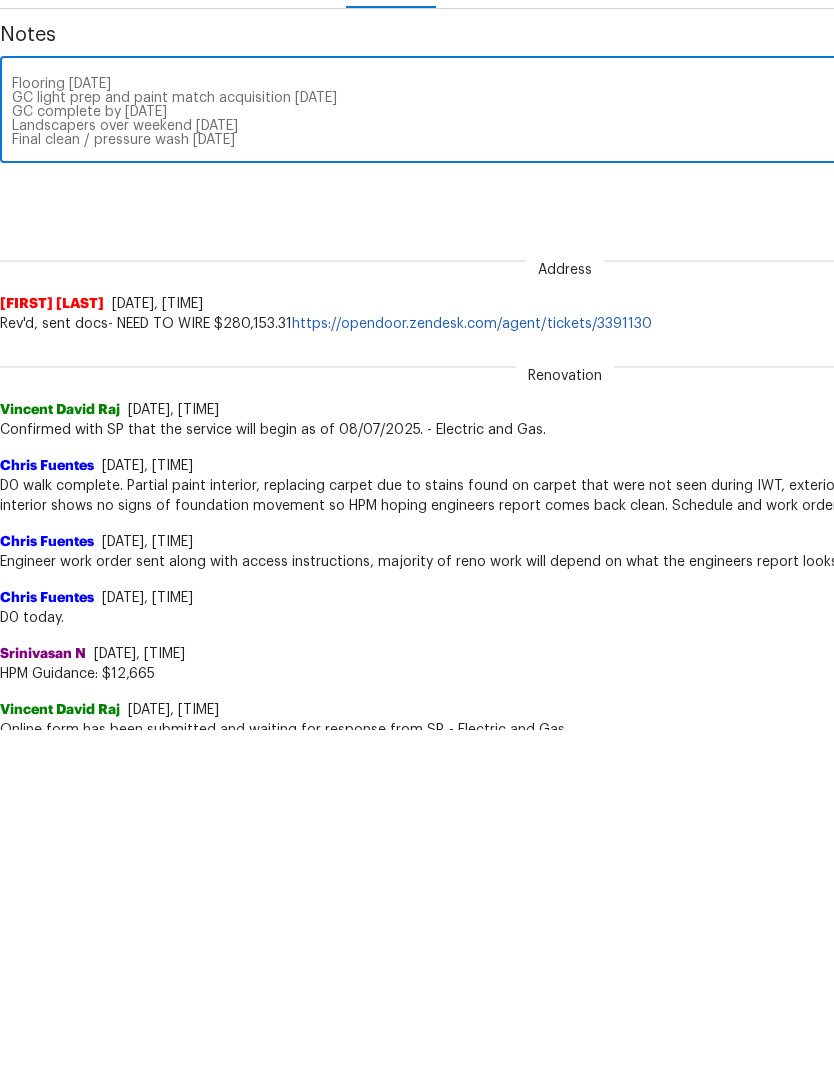 type on "Engineers verified we have clean foundation, but exterior signs of movement are common with large exposed slabs such as this one.
Schedule as follows:
Flooring 8/8/25
GC light prep and paint match acquisition 8/8/25
GC complete by 8/11/25
Landscapers over weekend 8/10/25
Final clean / pressure wash 8/12/25" 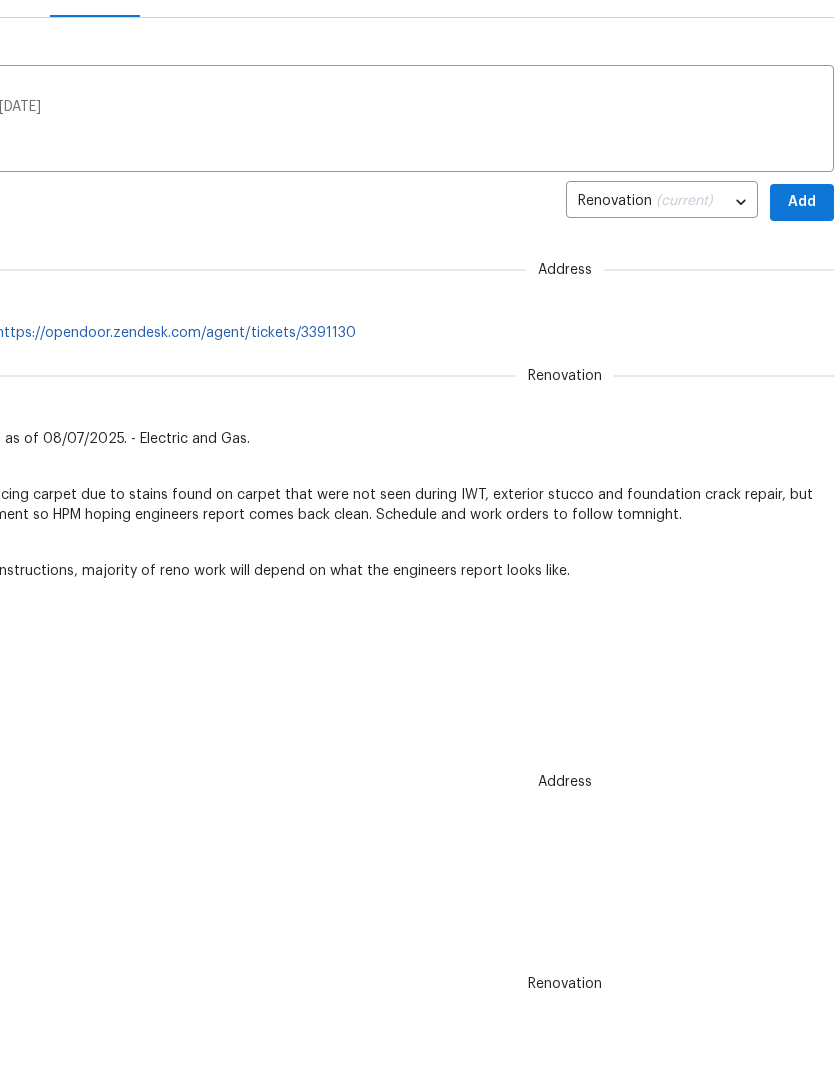 scroll, scrollTop: 0, scrollLeft: 297, axis: horizontal 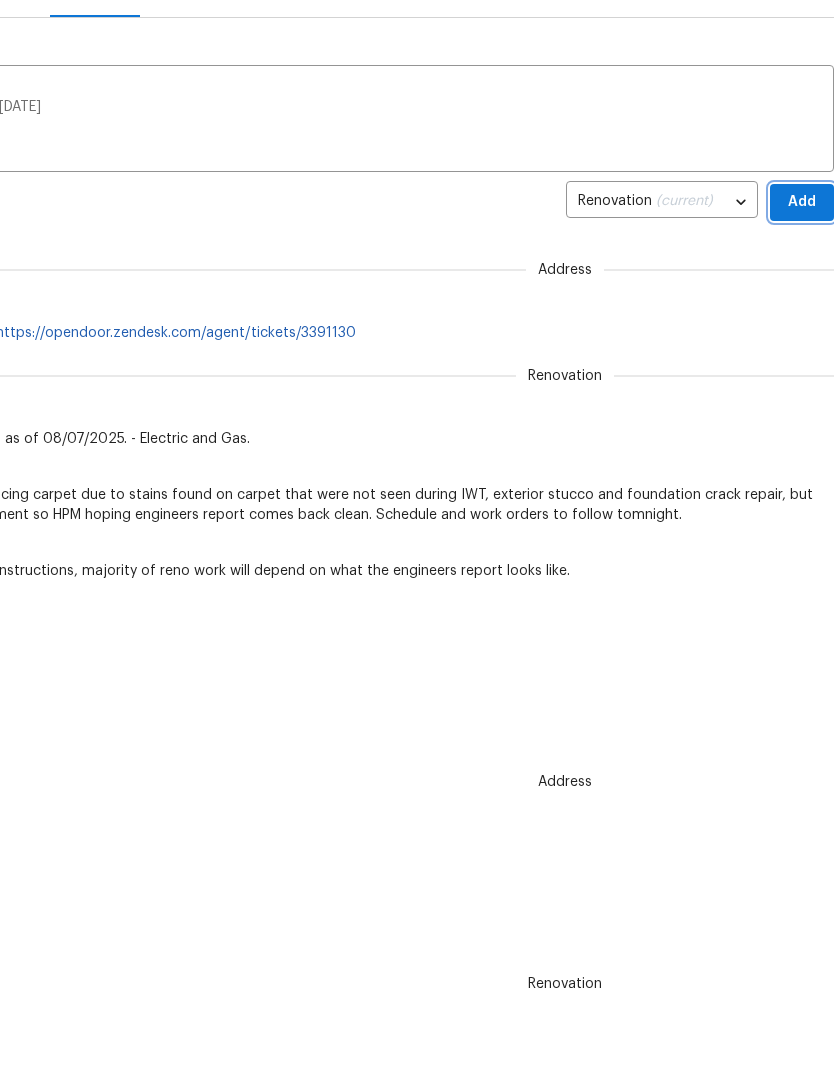 click on "Add" at bounding box center (802, 202) 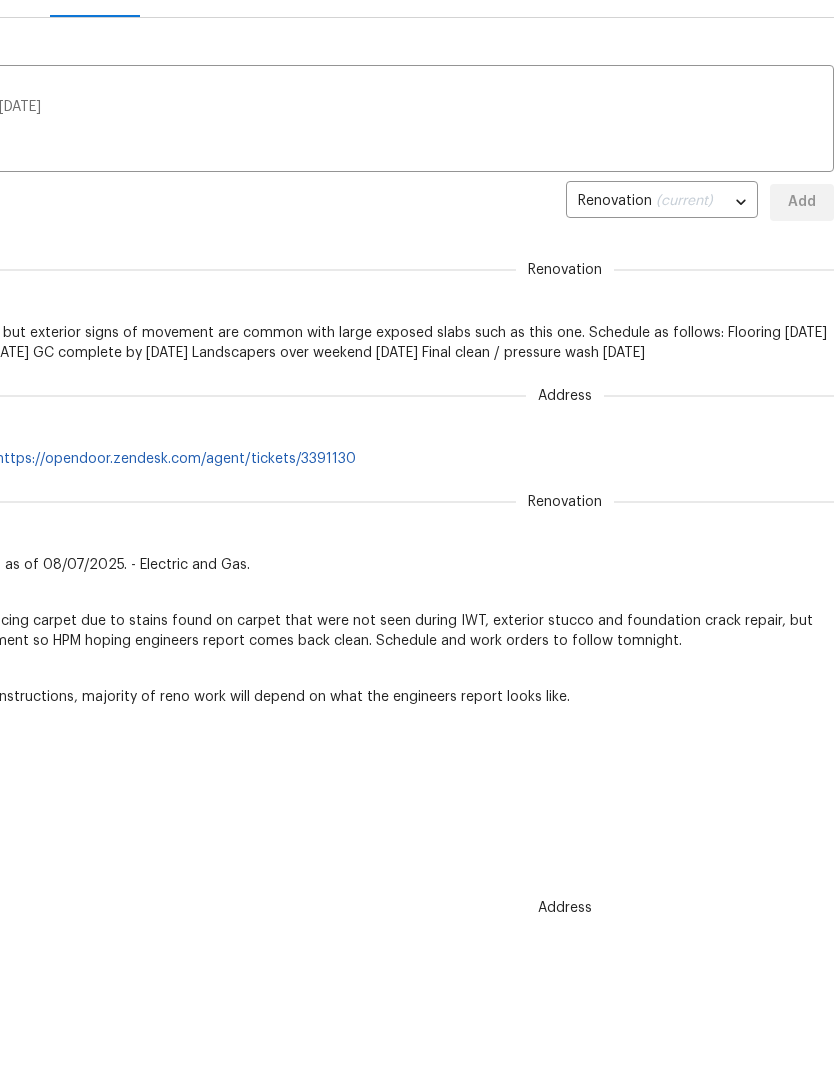 type 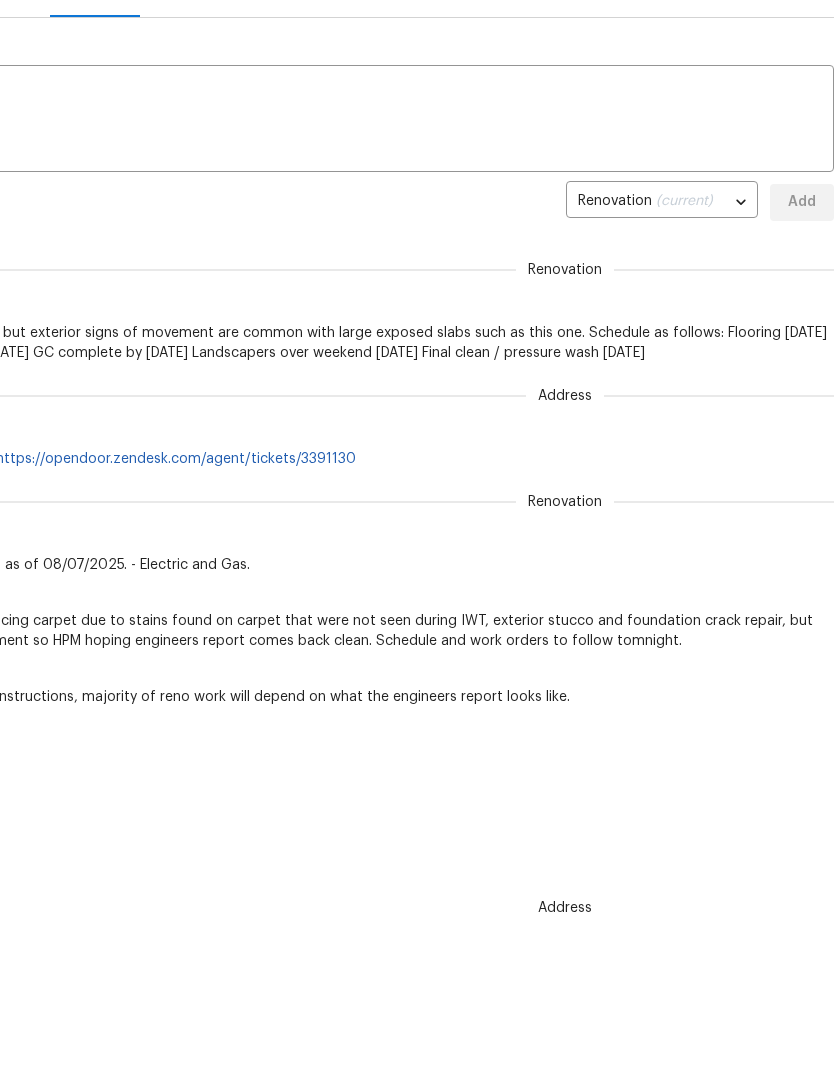 scroll, scrollTop: 0, scrollLeft: 0, axis: both 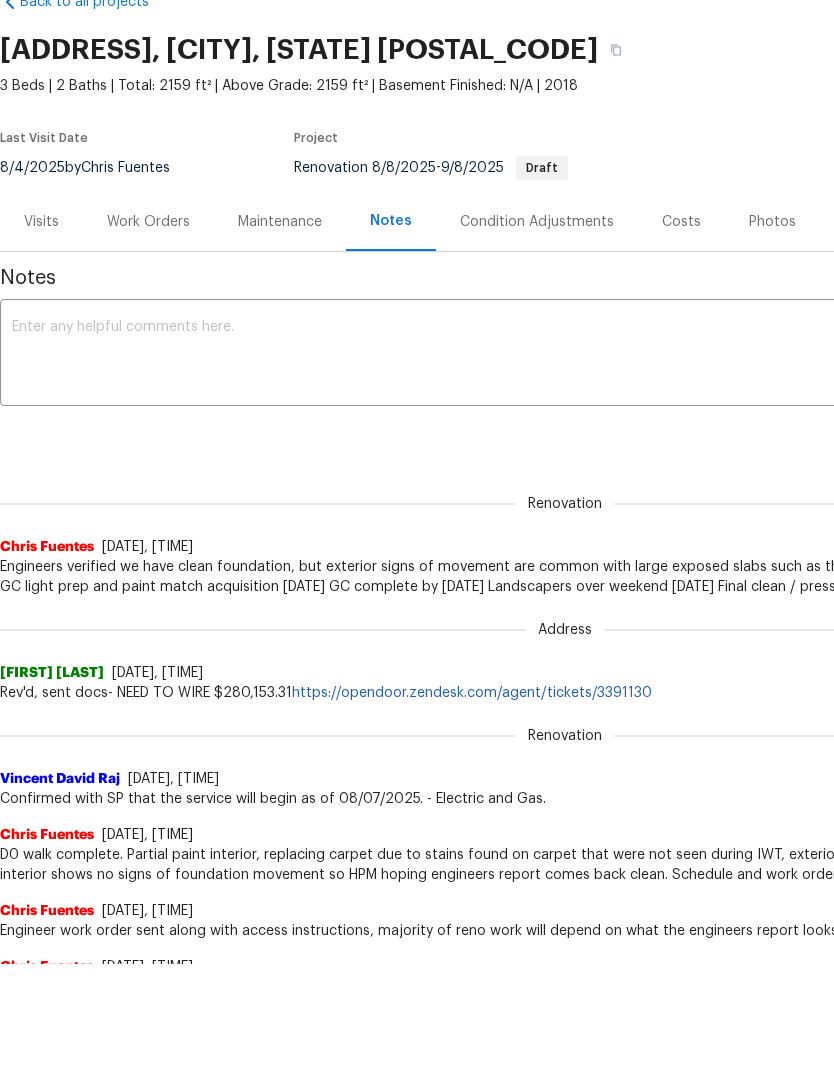 click on "Work Orders" at bounding box center (148, 221) 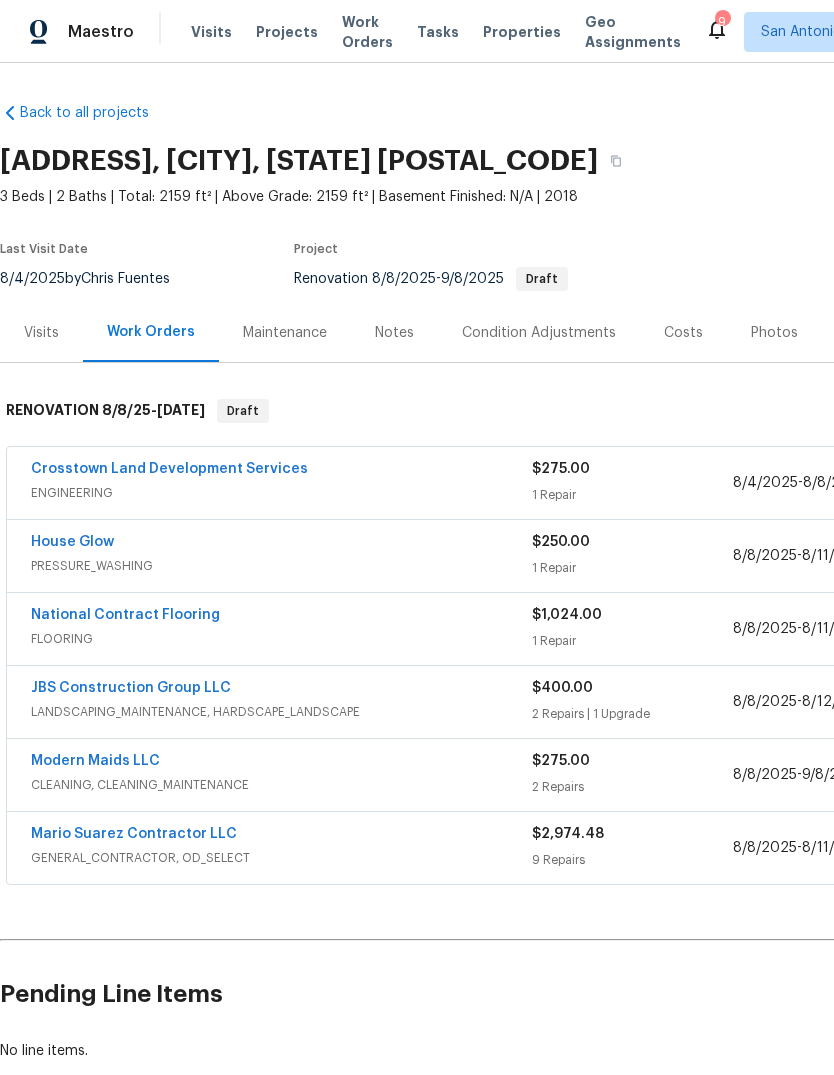 scroll, scrollTop: 75, scrollLeft: 0, axis: vertical 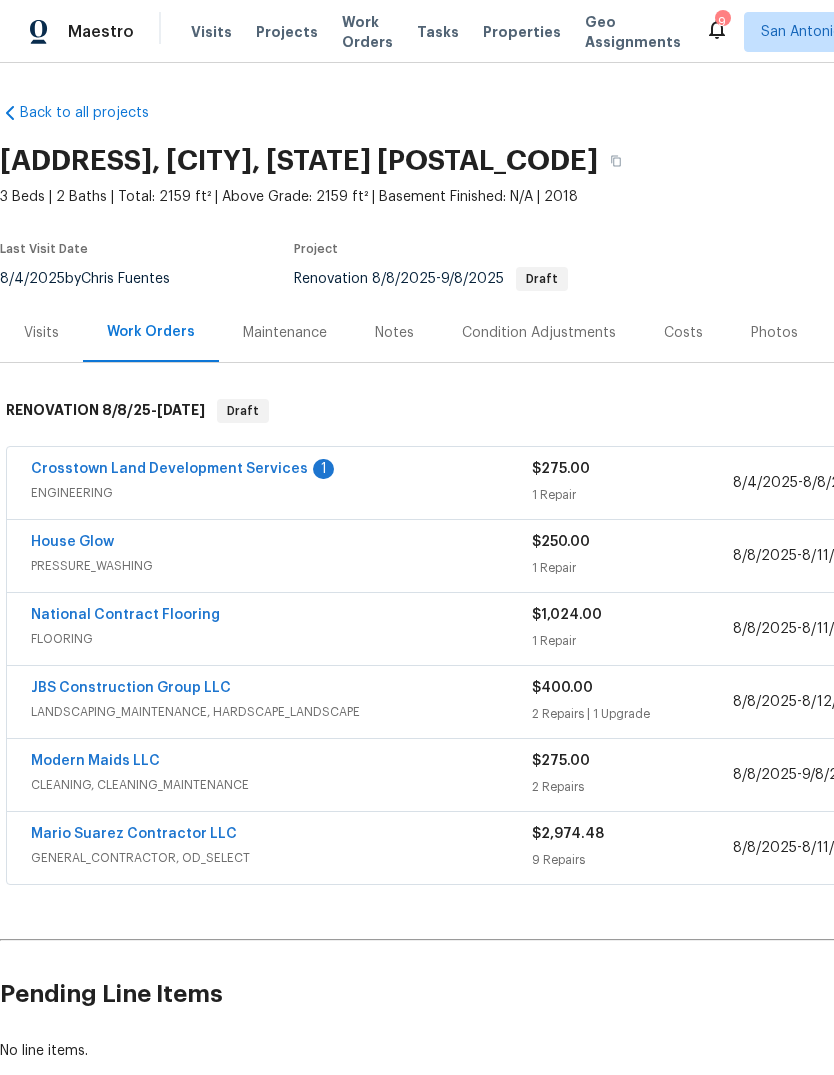 click on "House Glow" at bounding box center (72, 542) 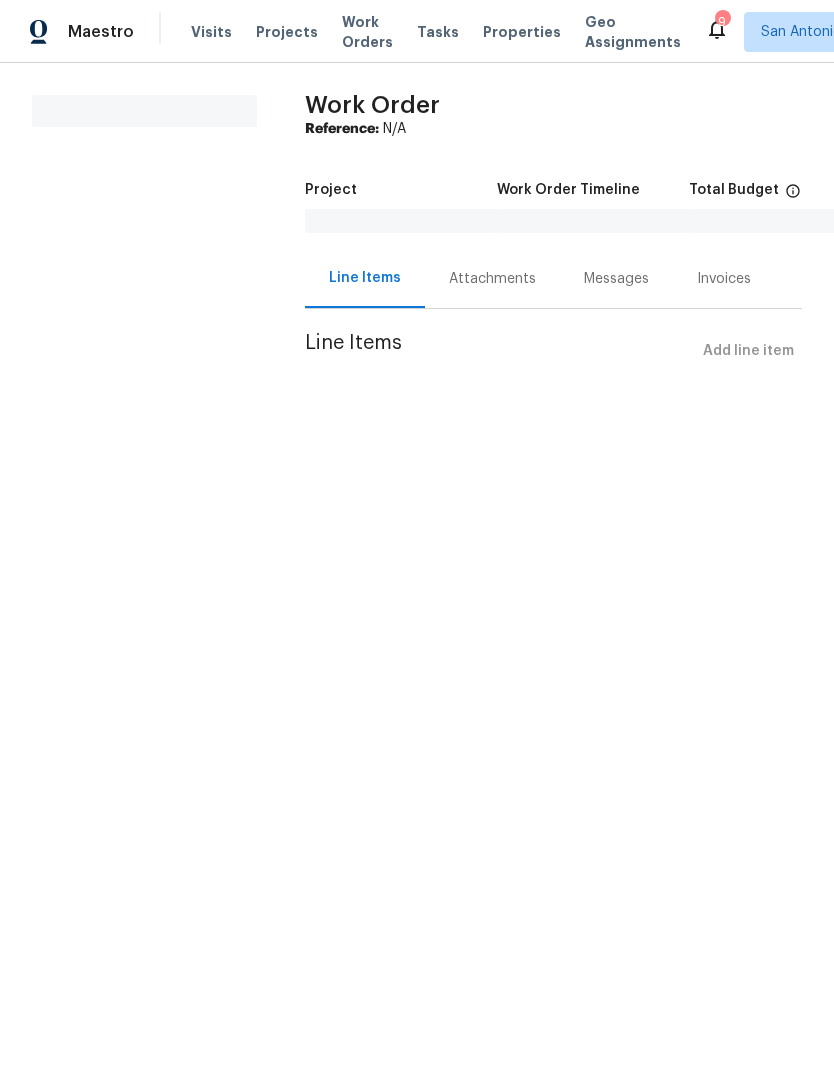 scroll, scrollTop: 0, scrollLeft: 0, axis: both 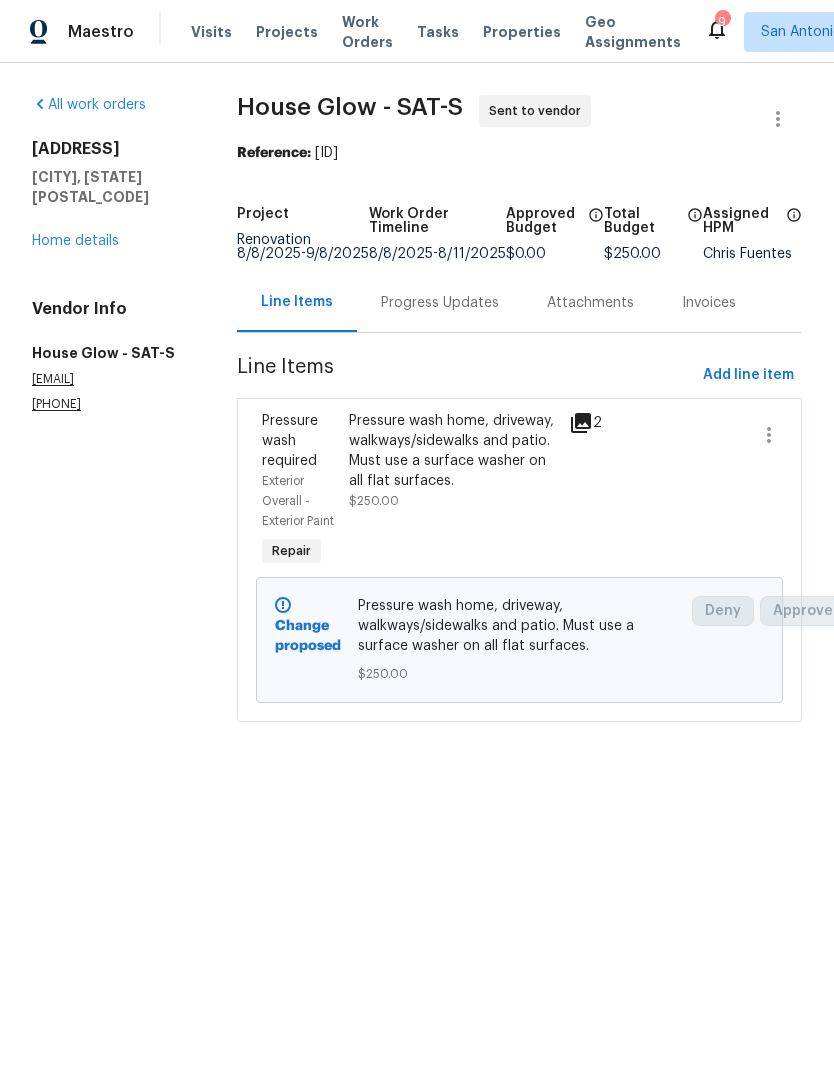 click on "Progress Updates" at bounding box center (440, 303) 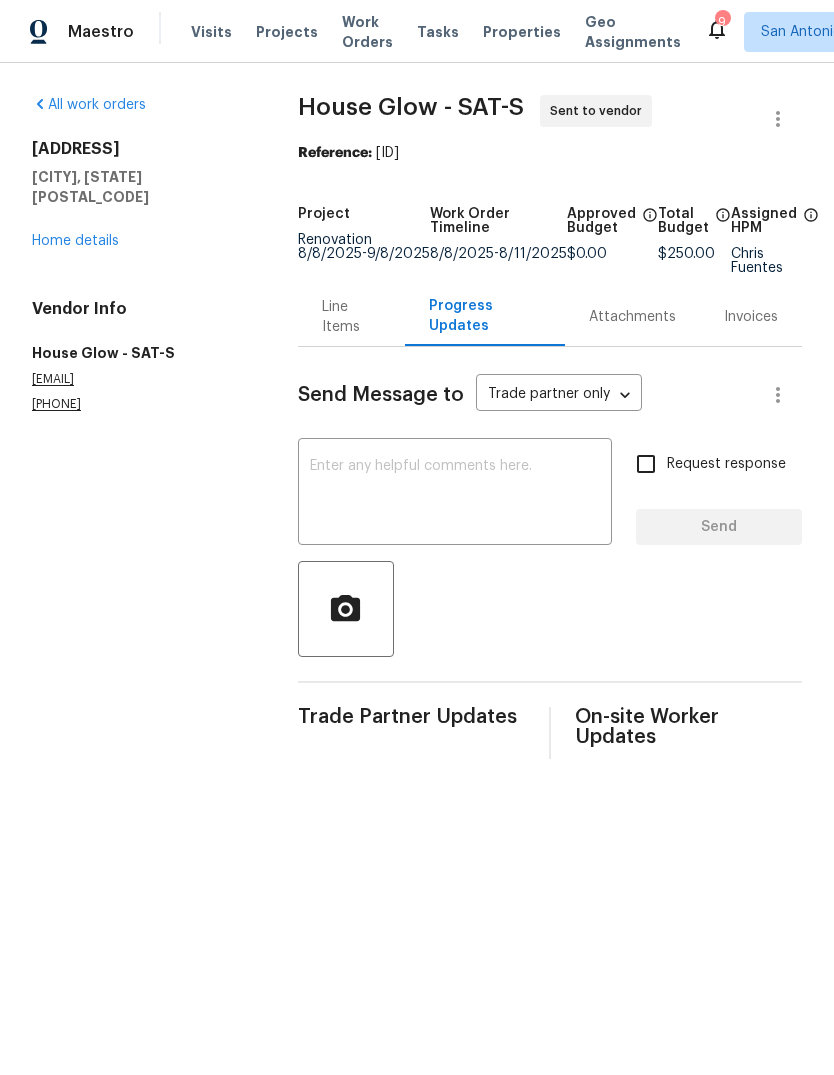 click at bounding box center (455, 494) 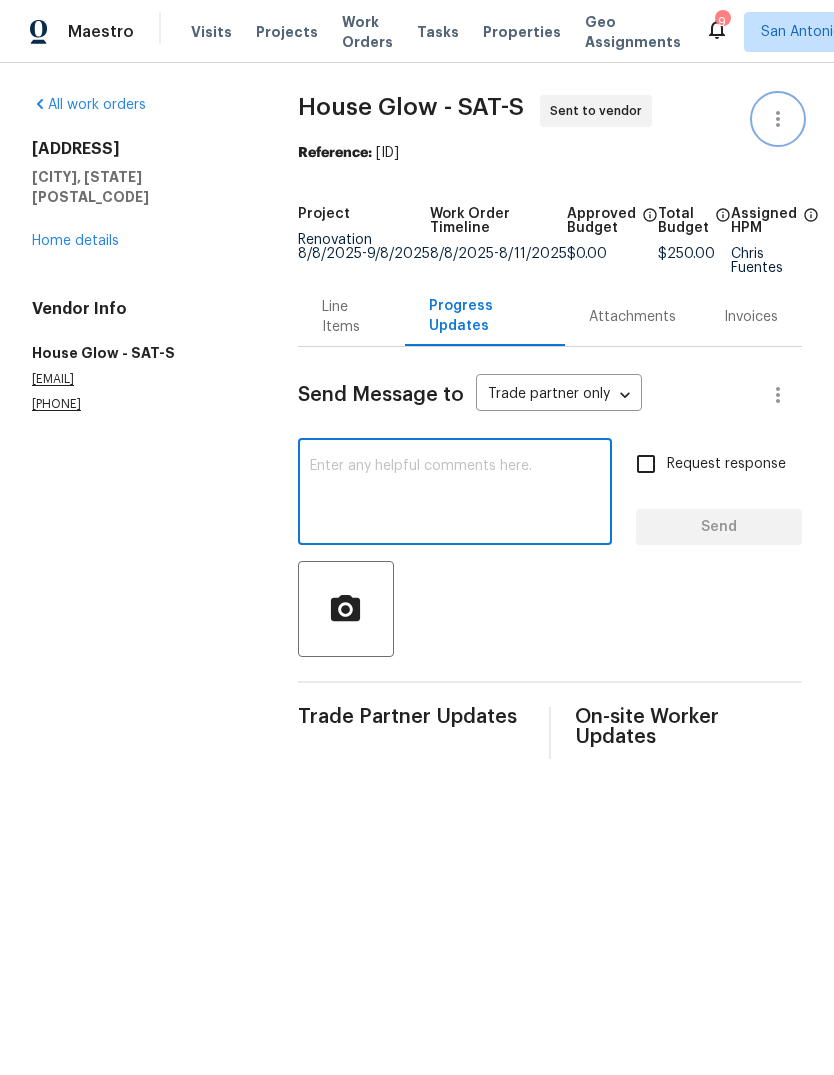 click 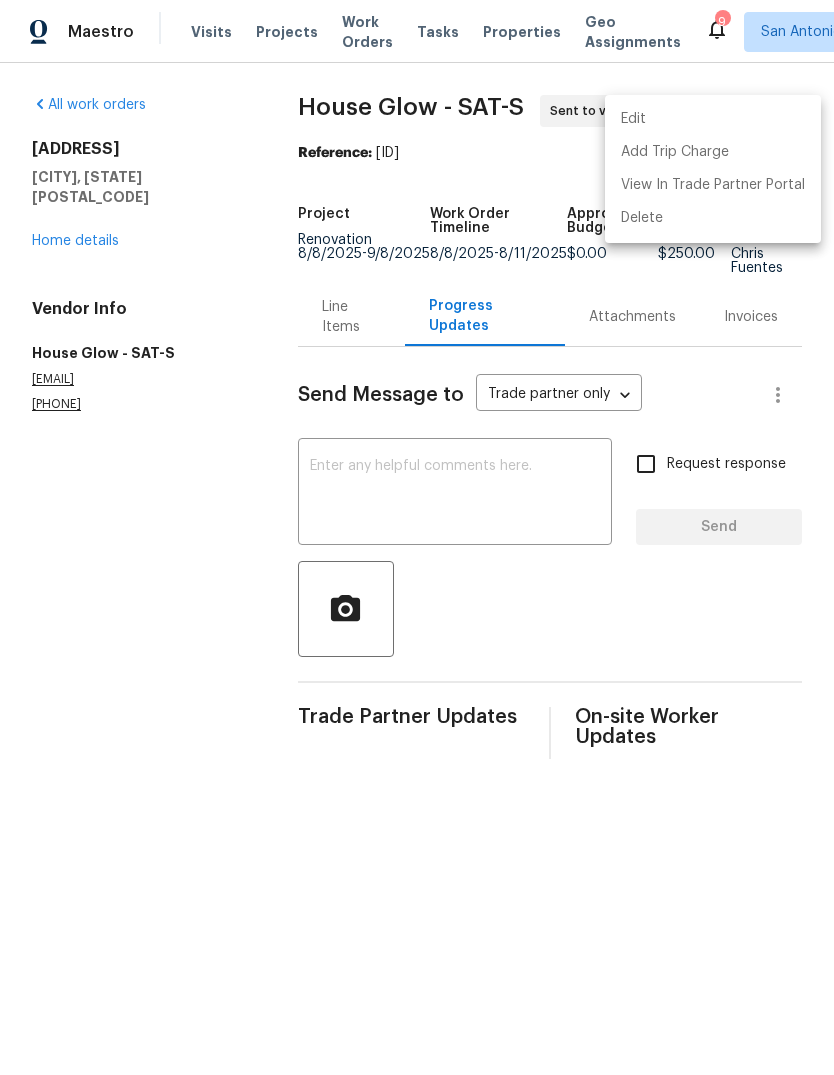 click on "Edit" at bounding box center [713, 119] 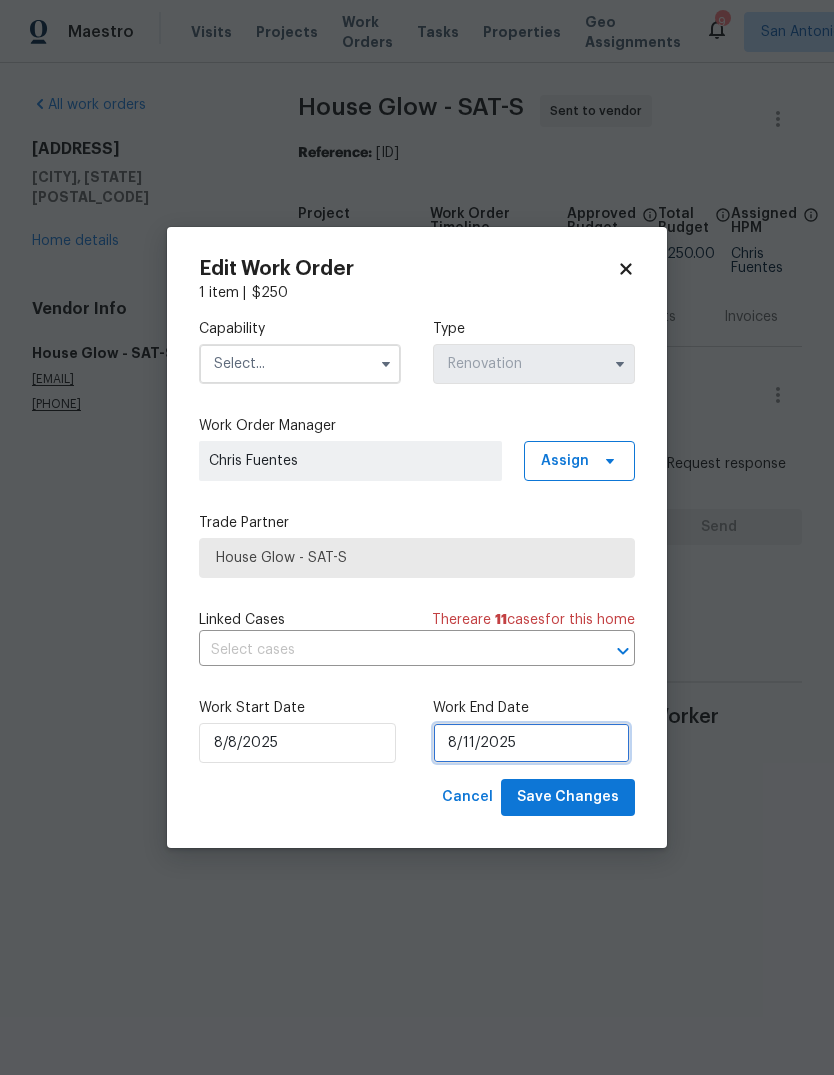 click on "8/11/2025" at bounding box center [531, 743] 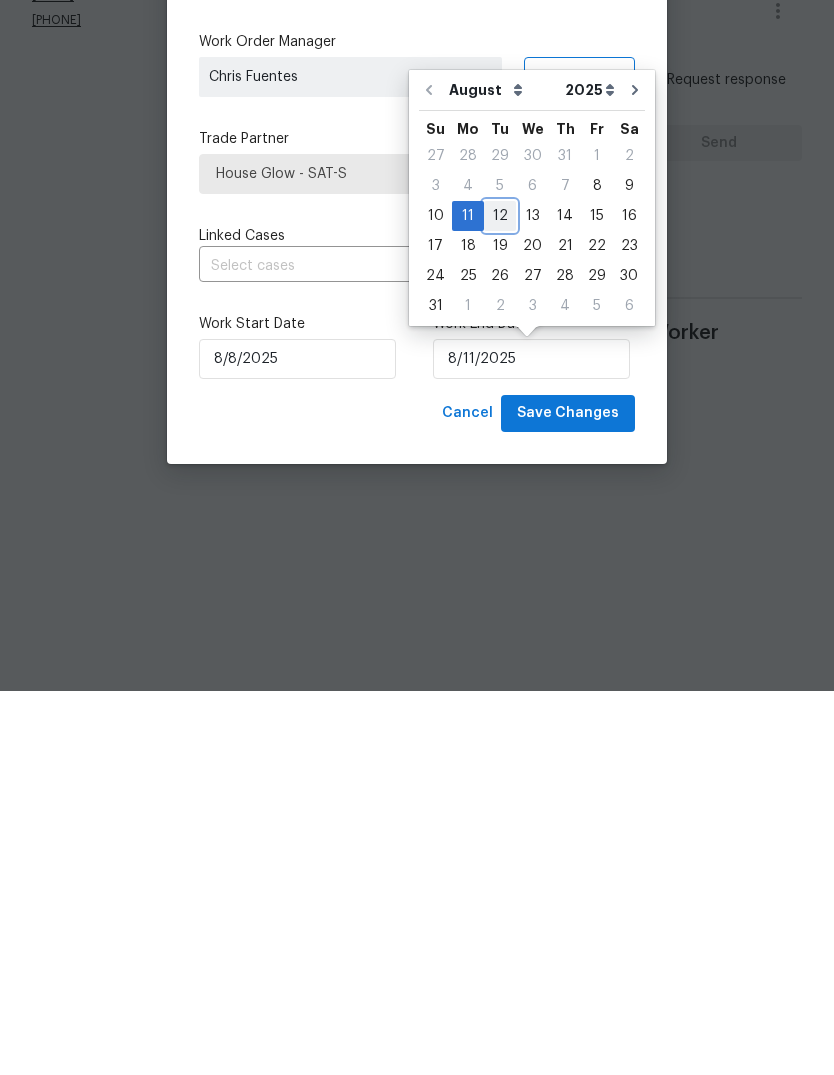click on "12" at bounding box center (500, 600) 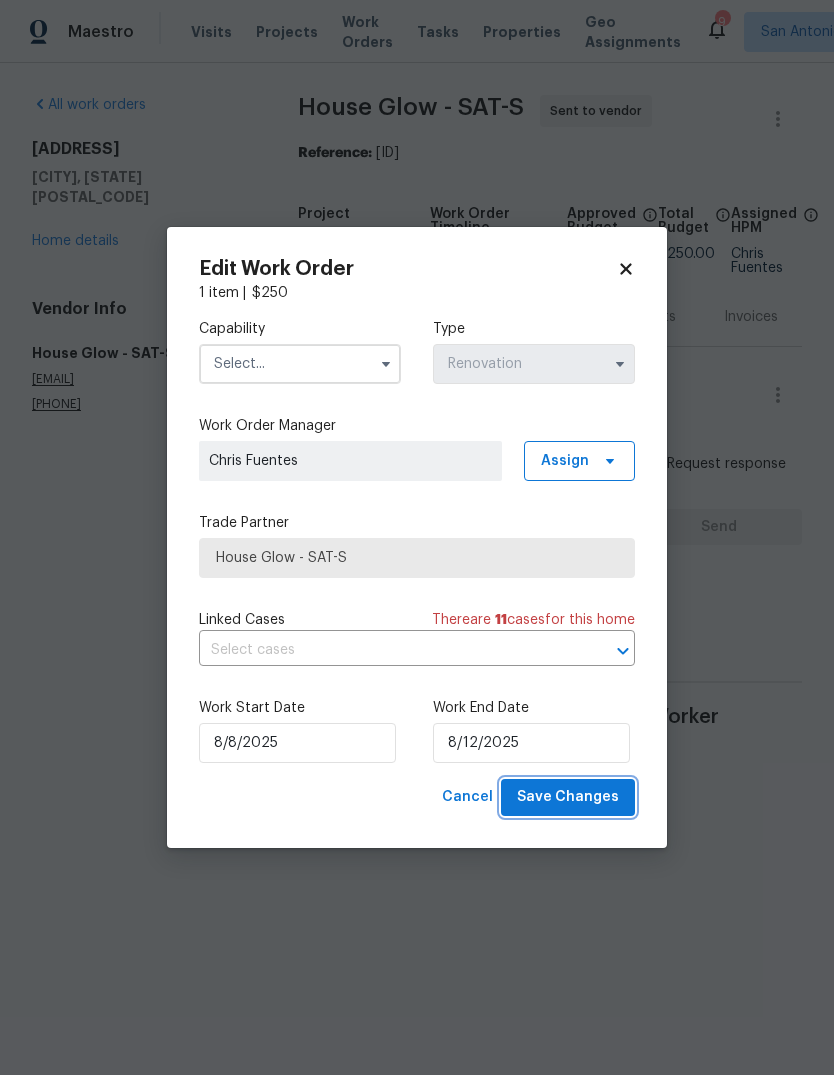 click on "Save Changes" at bounding box center [568, 797] 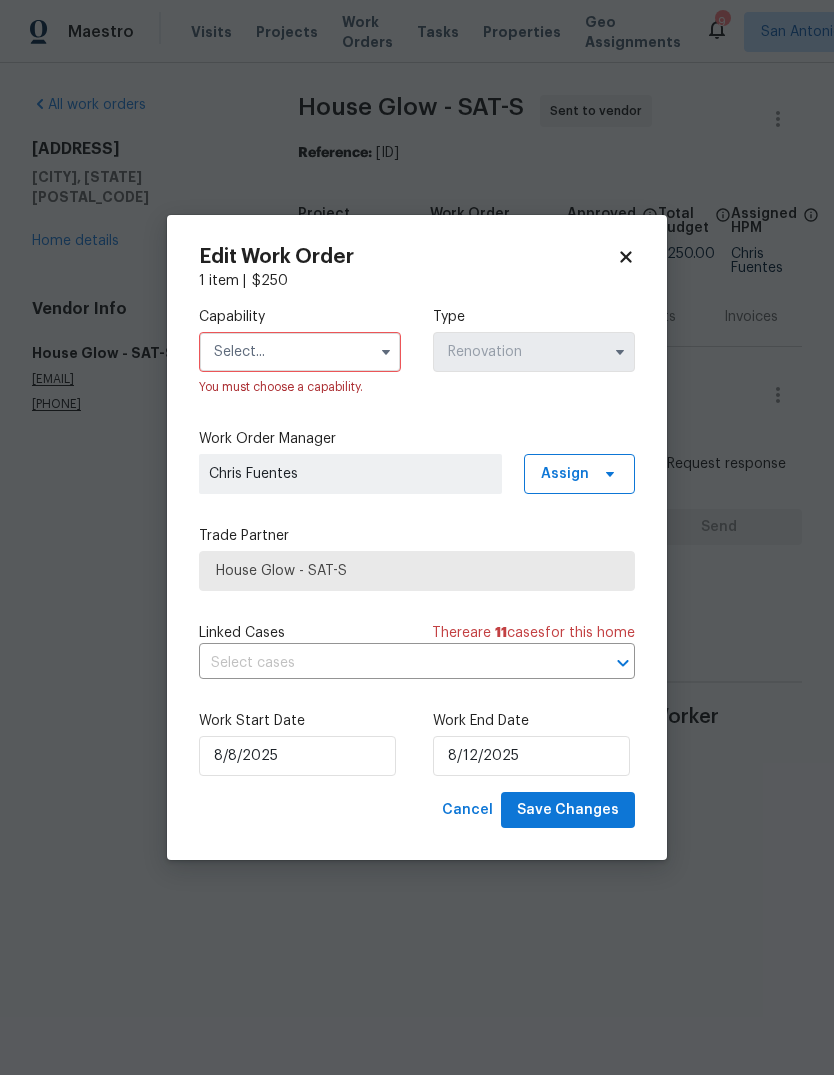 click at bounding box center (300, 352) 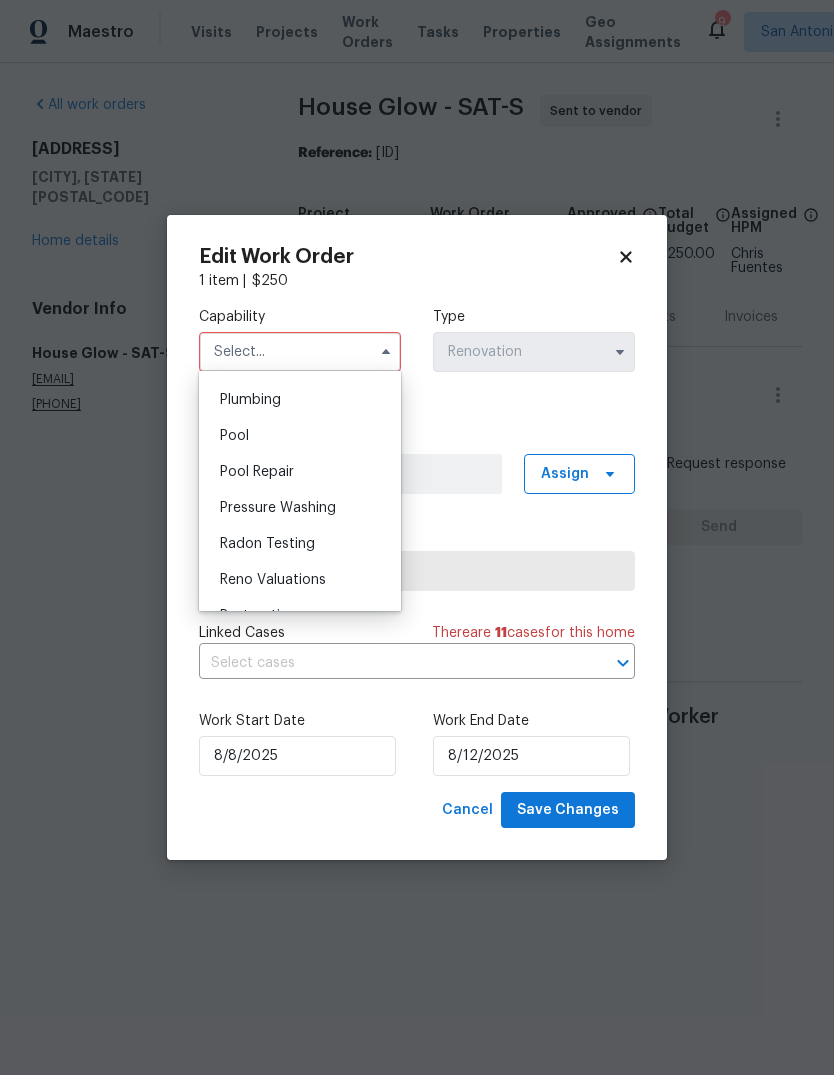 scroll, scrollTop: 1790, scrollLeft: 0, axis: vertical 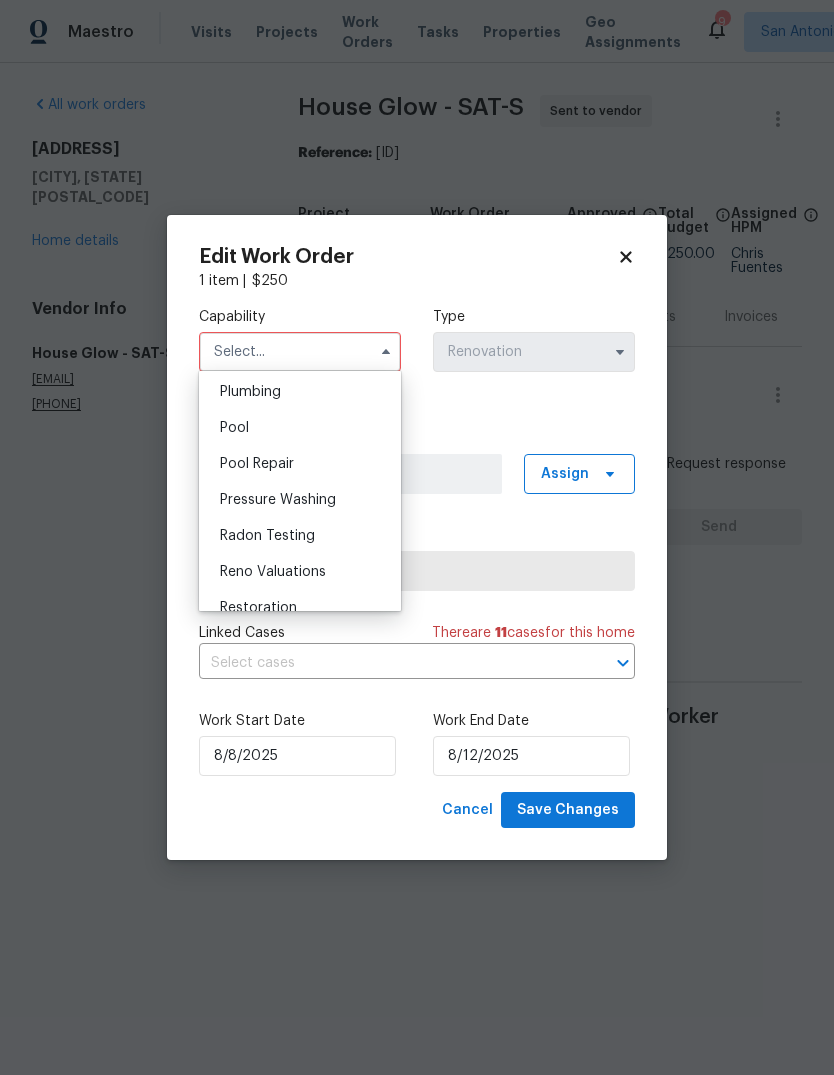 click on "Pressure Washing" at bounding box center (278, 500) 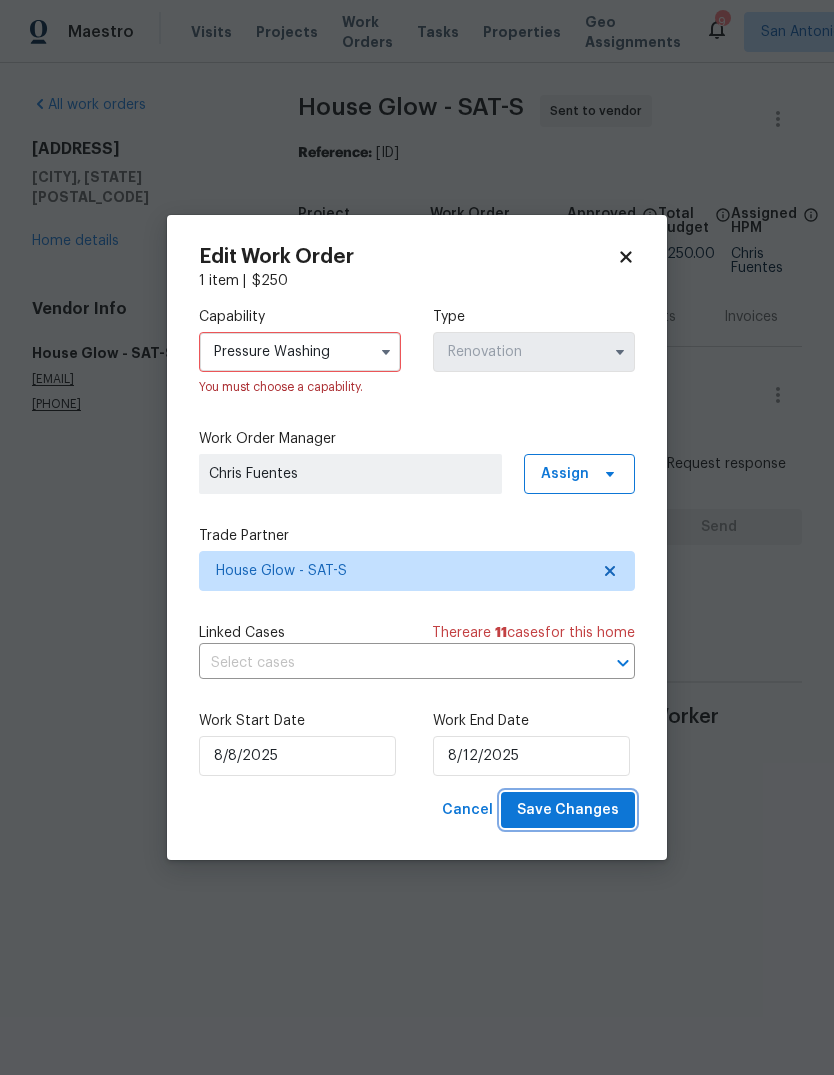 click on "Save Changes" at bounding box center [568, 810] 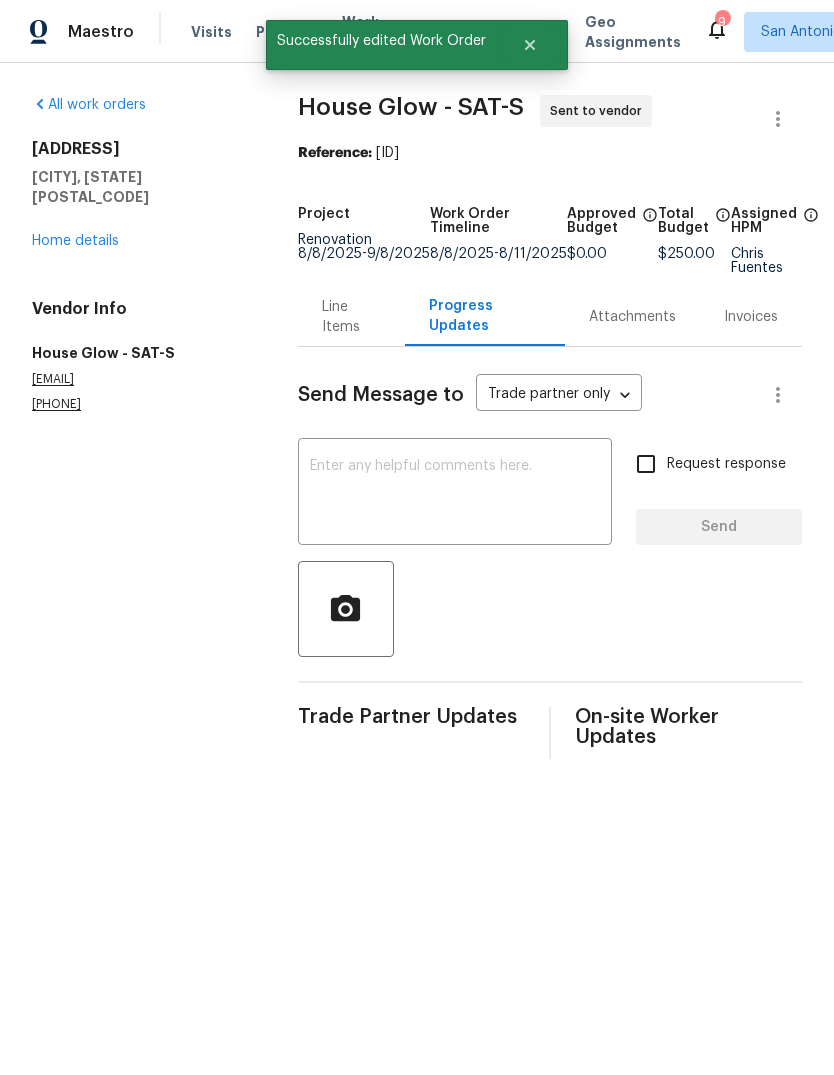 click on "Home details" at bounding box center [75, 241] 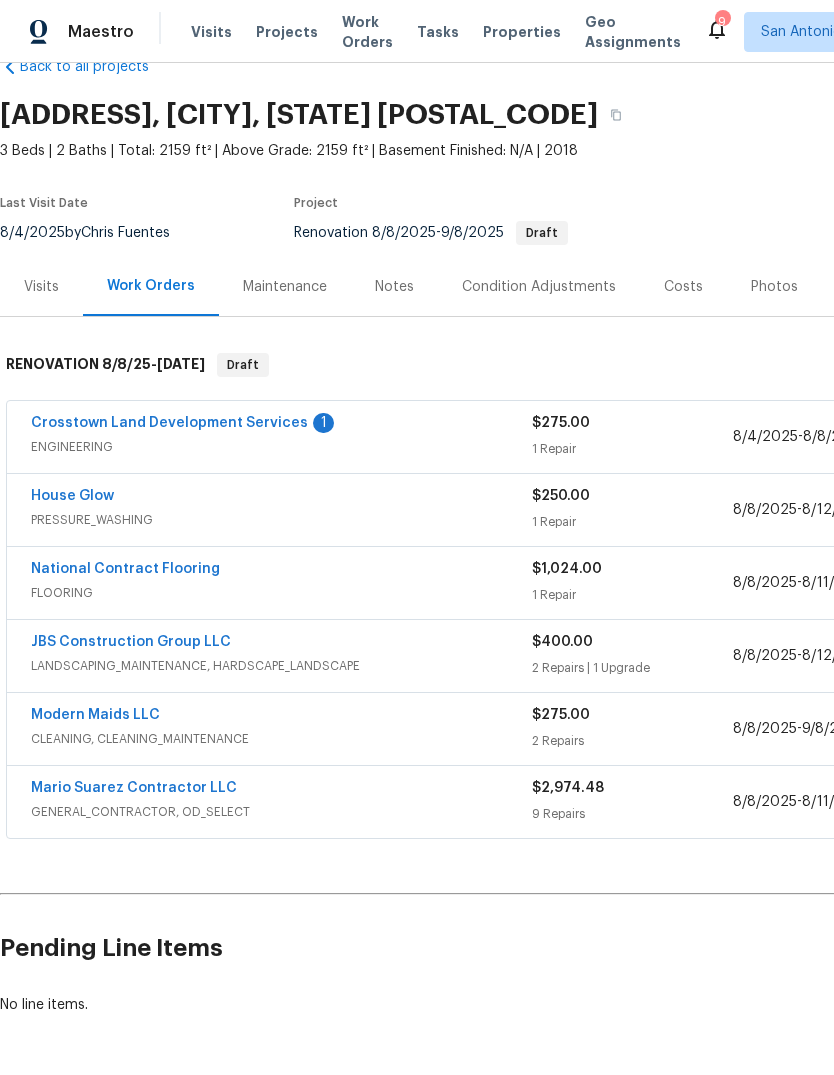 scroll, scrollTop: 46, scrollLeft: 0, axis: vertical 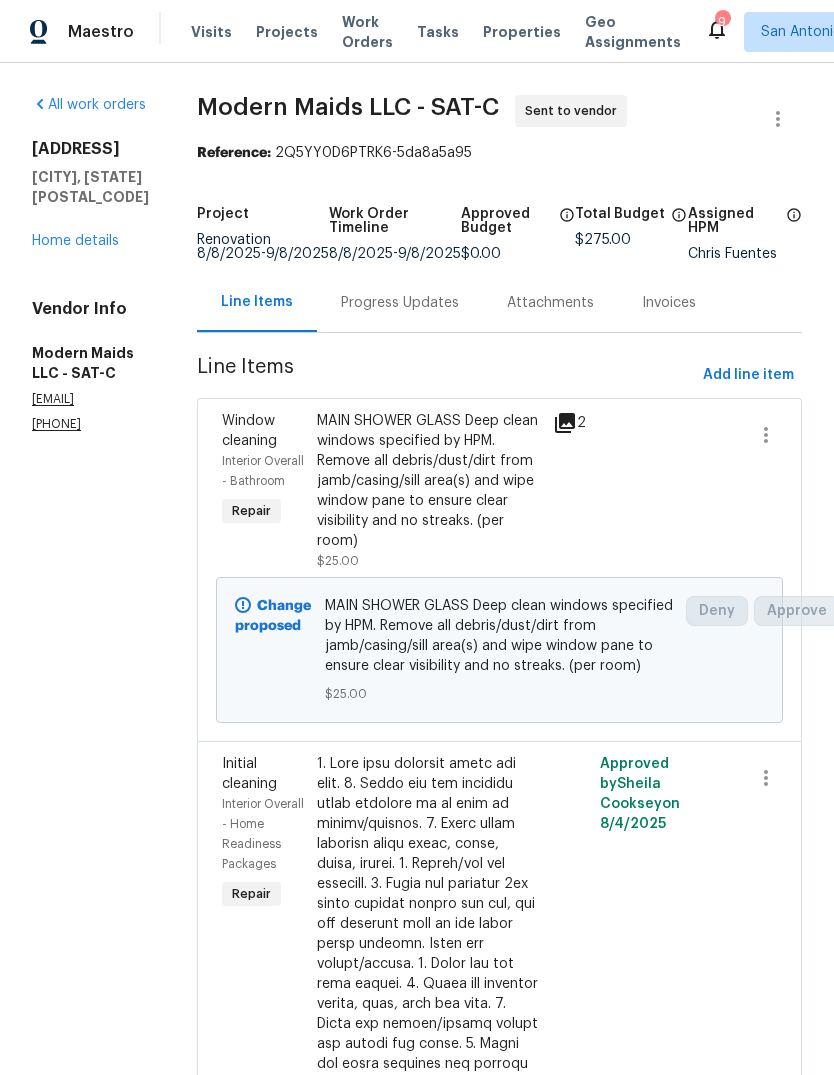 click on "Progress Updates" at bounding box center (400, 303) 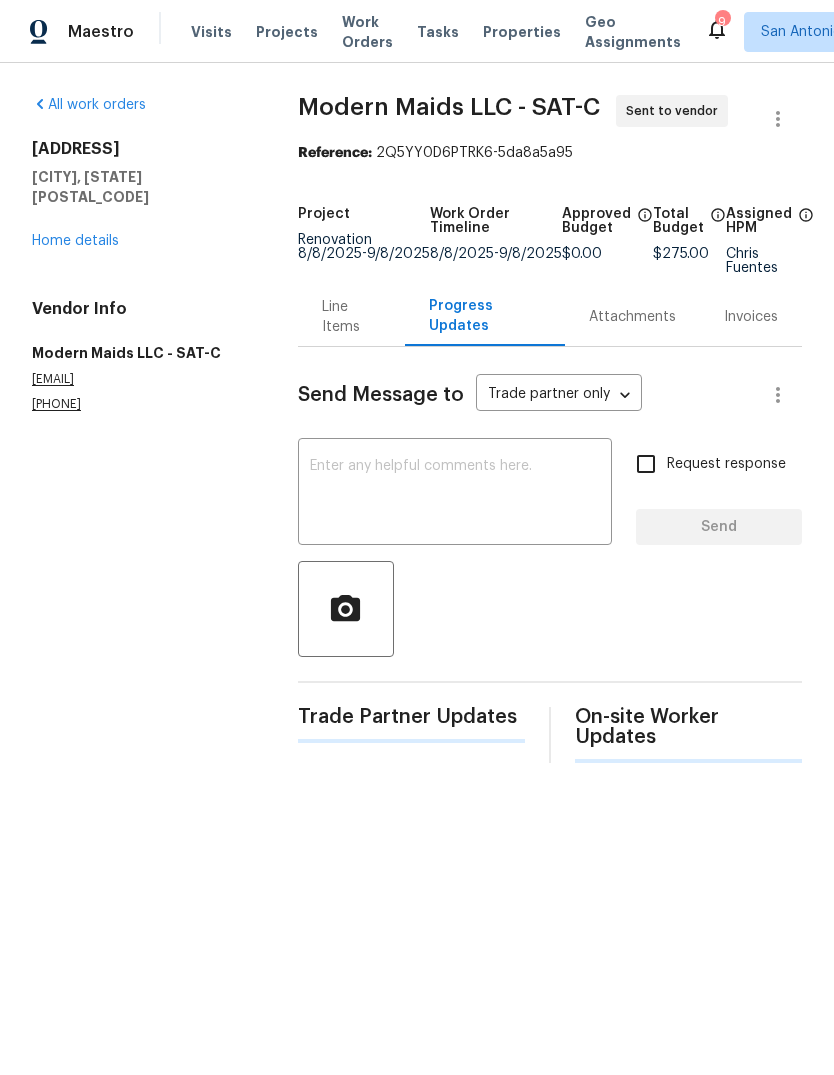 click at bounding box center [455, 494] 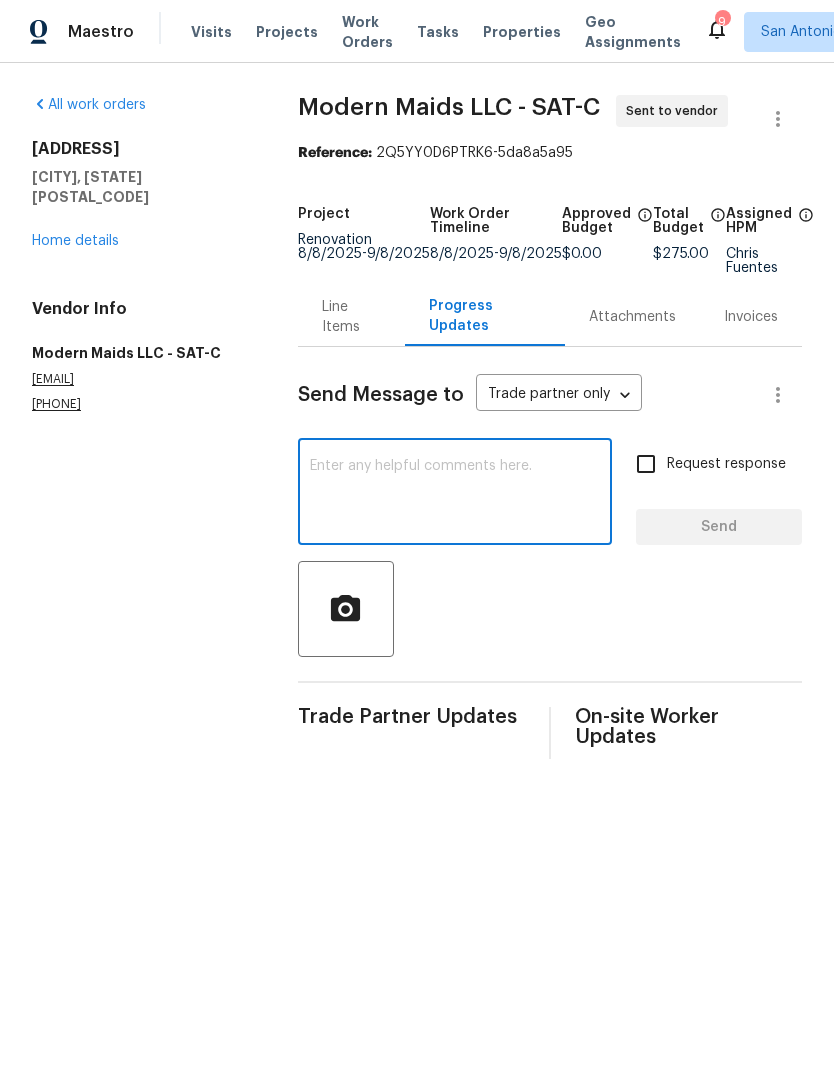 click at bounding box center [455, 494] 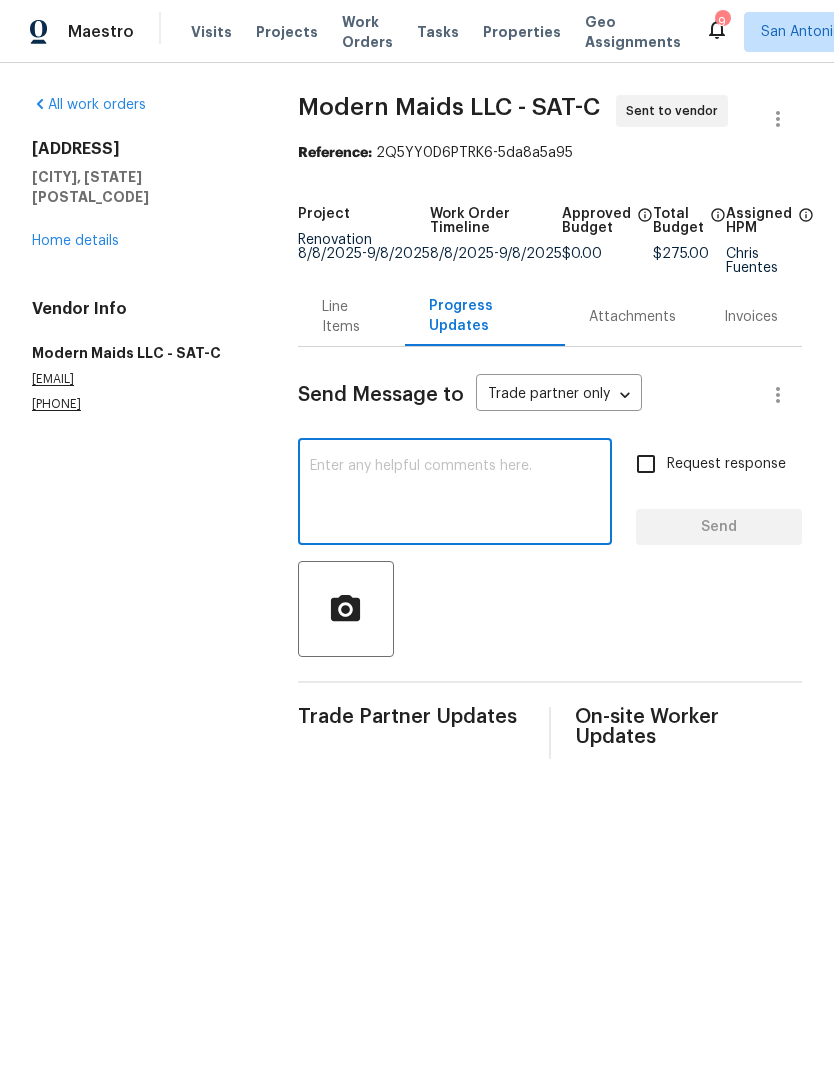 paste on "Schedule as follows:
Flooring 8/8/25
GC light prep and paint match acquisition 8/8/25
GC complete by 8/11/25
Landscapers over weekend 8/10/25
Final clean / pressure wash 8/12/25" 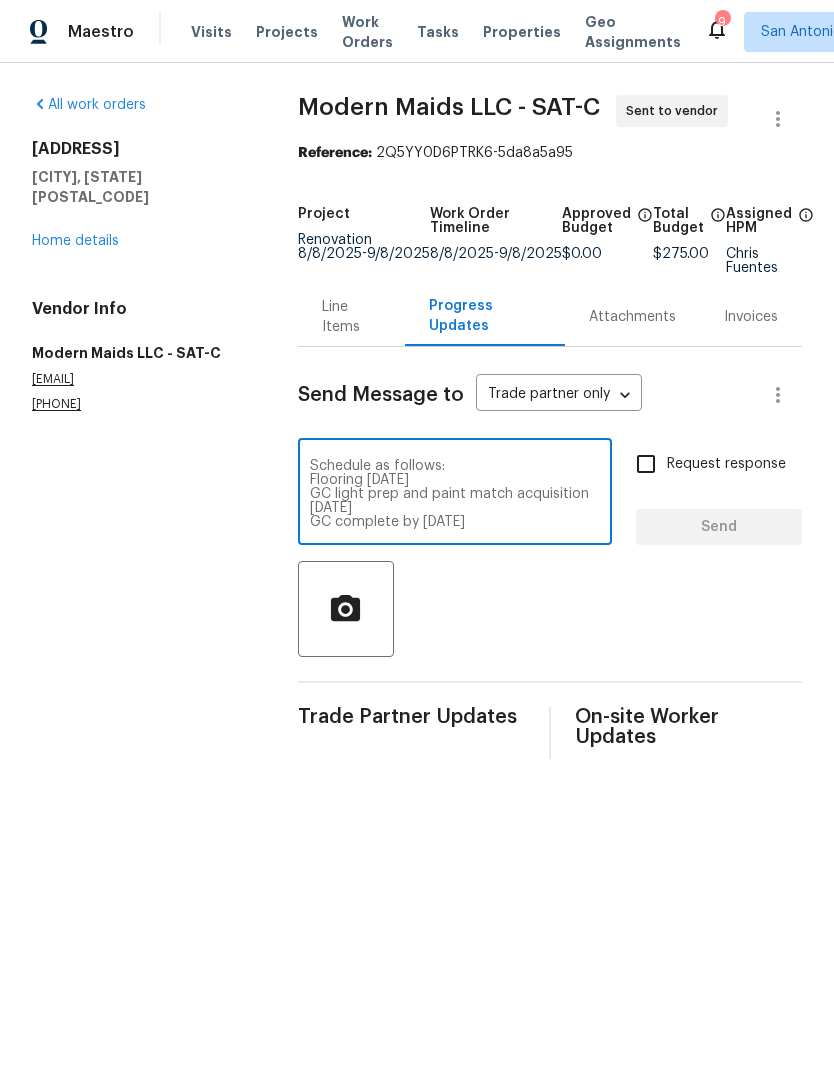 scroll, scrollTop: 28, scrollLeft: 0, axis: vertical 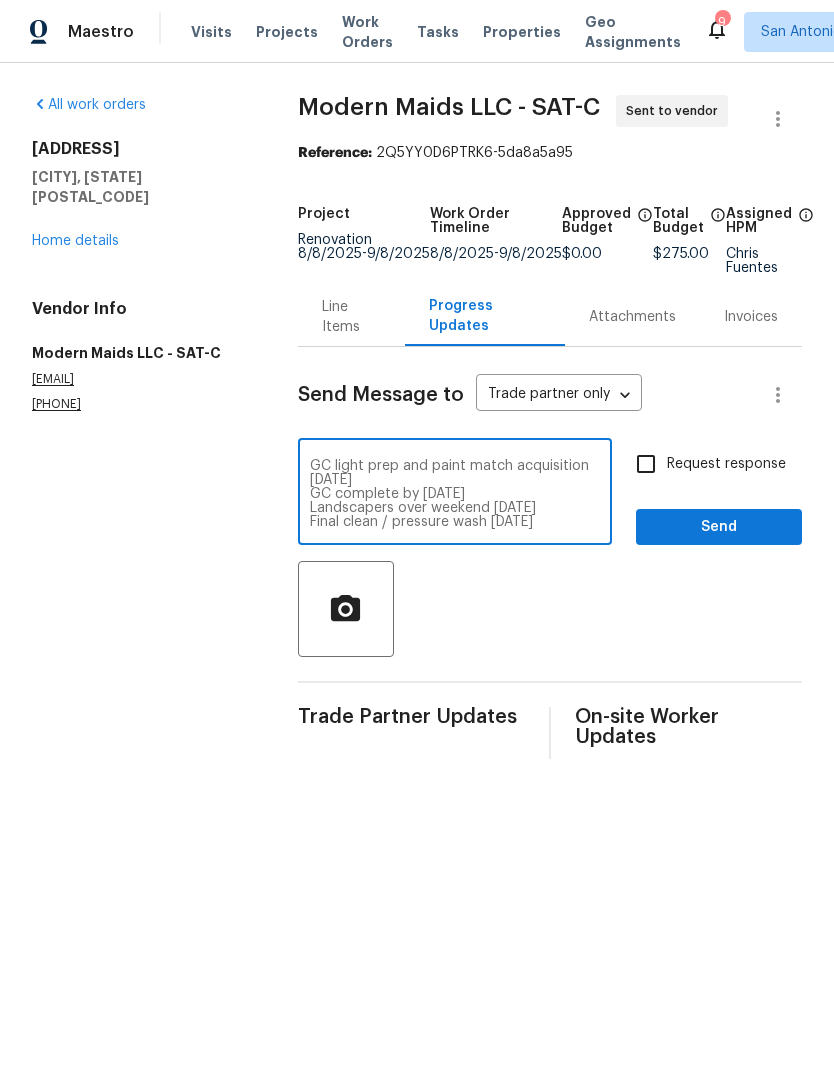 type on "Schedule as follows:
Flooring 8/8/25
GC light prep and paint match acquisition 8/8/25
GC complete by 8/11/25
Landscapers over weekend 8/10/25
Final clean / pressure wash 8/12/25" 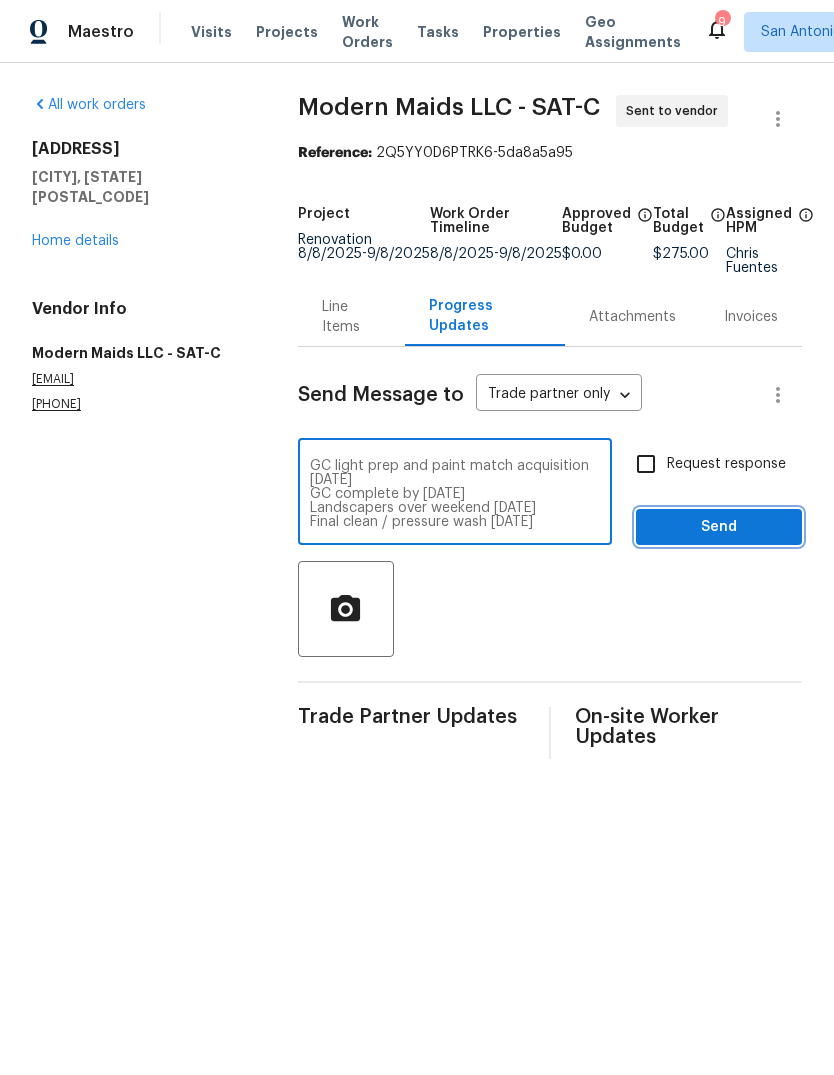click on "Send" at bounding box center (719, 527) 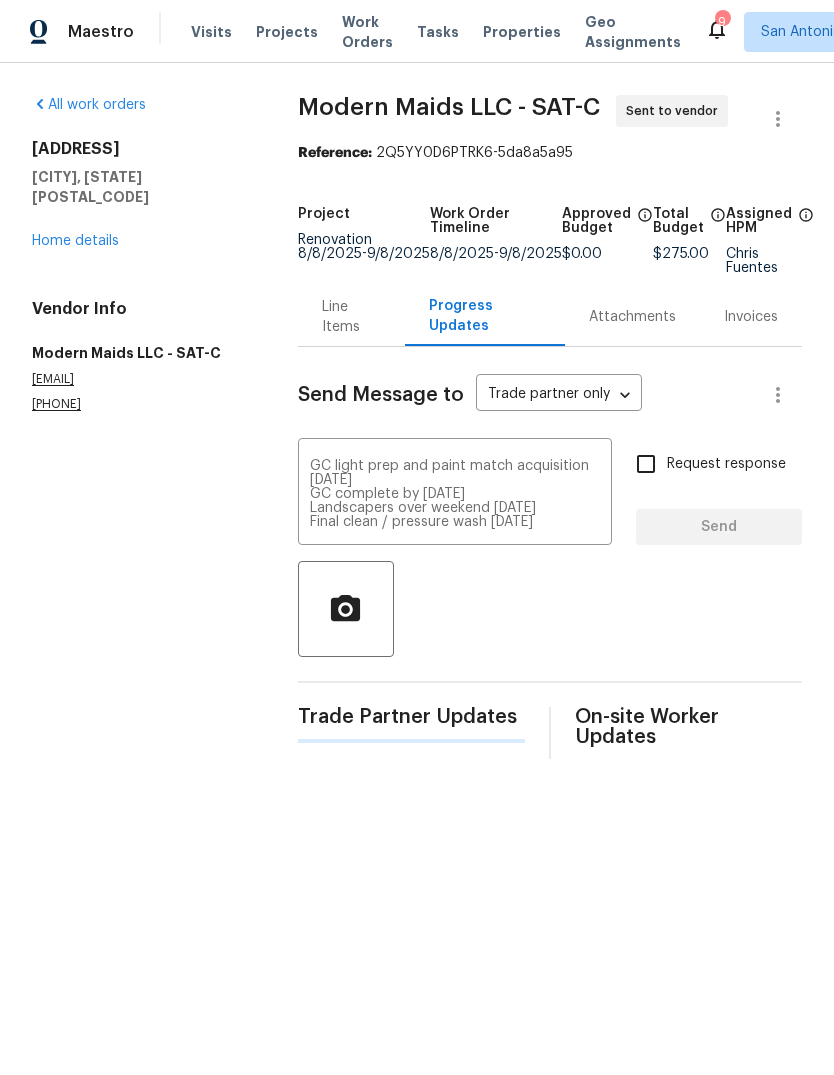 type 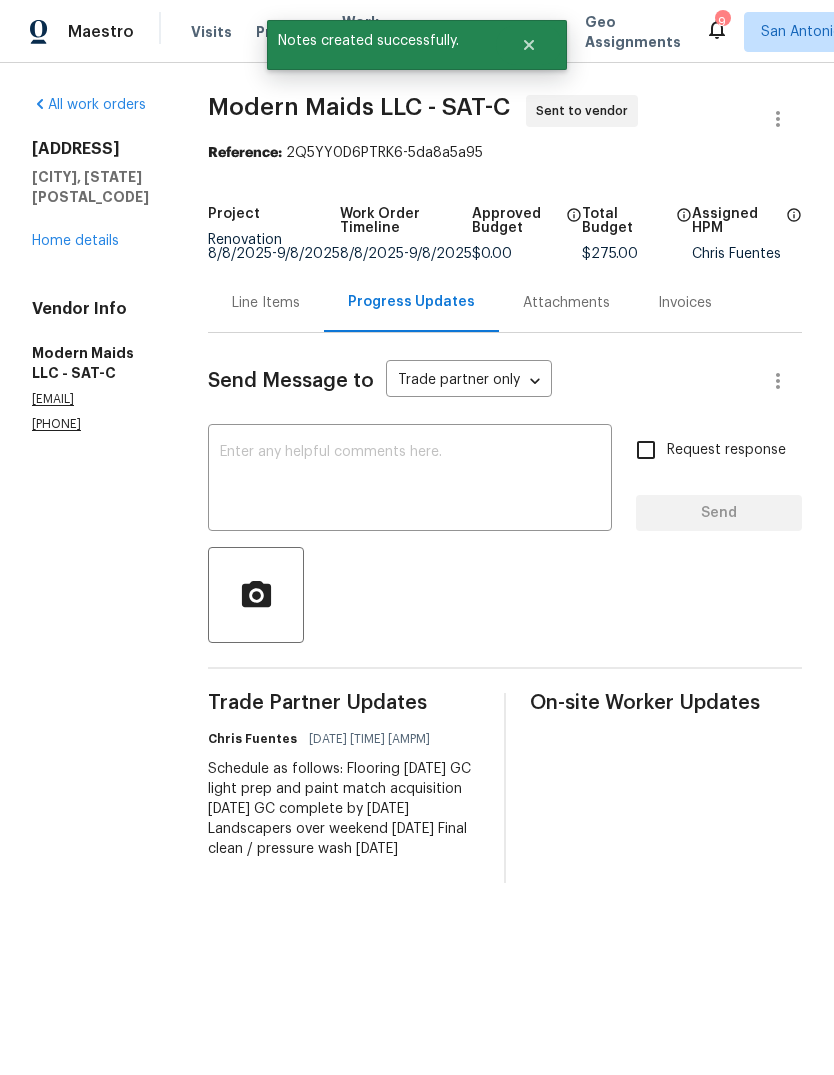 scroll, scrollTop: 0, scrollLeft: 0, axis: both 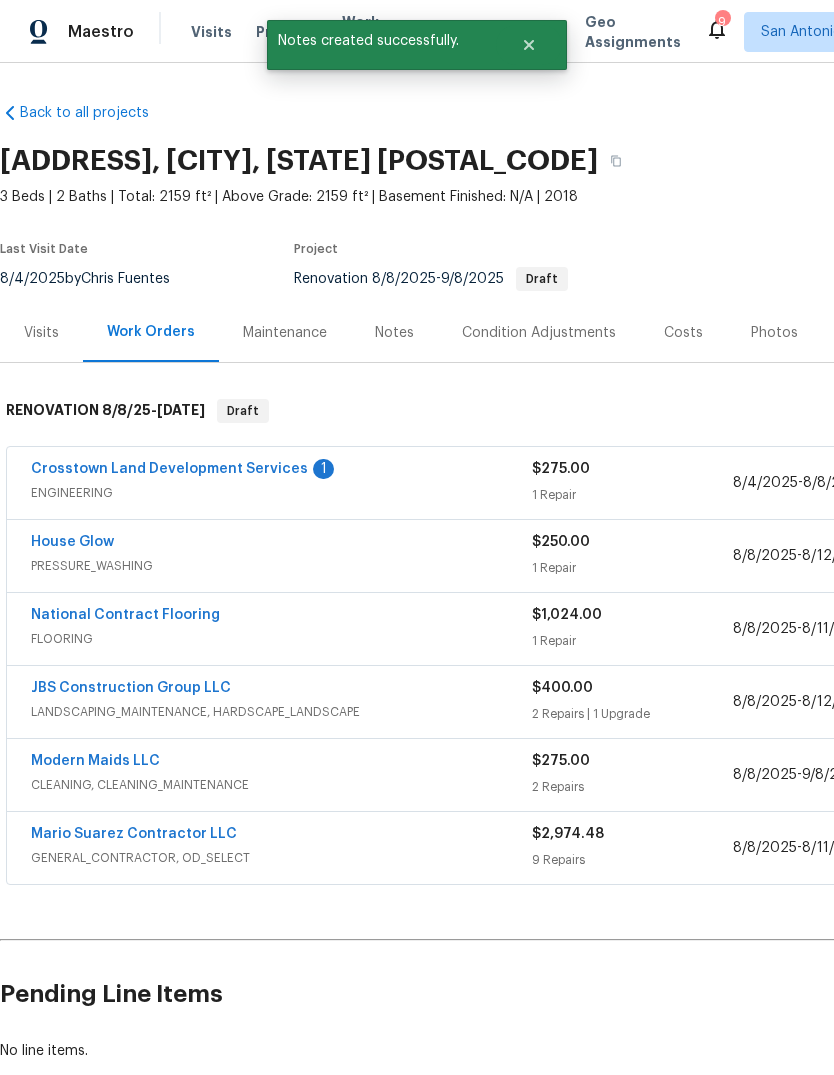 click on "JBS Construction Group LLC" at bounding box center [131, 688] 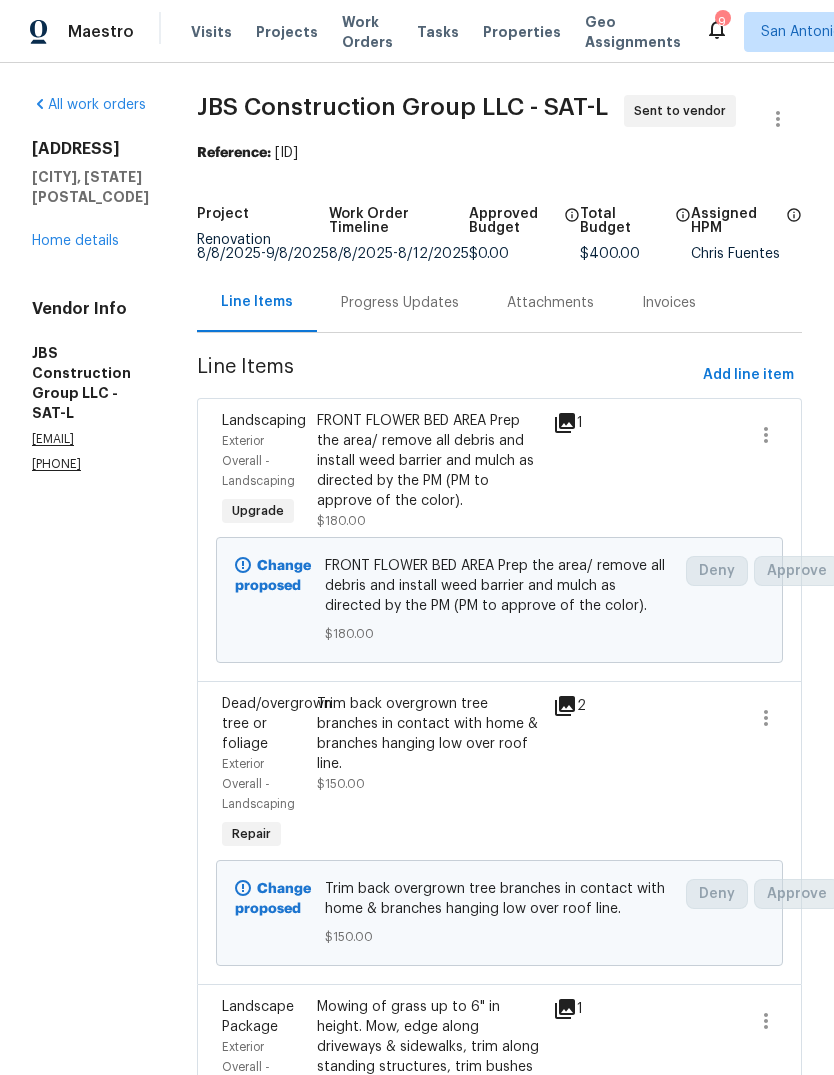 click on "Progress Updates" at bounding box center (400, 303) 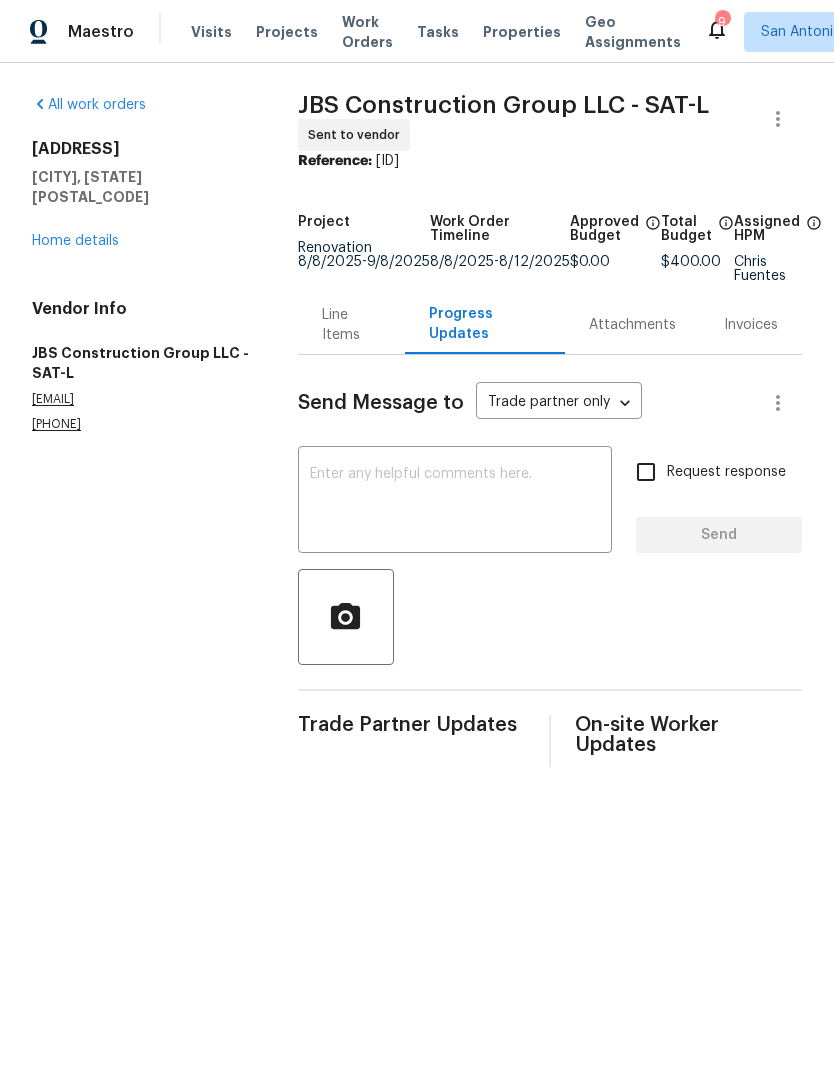 click at bounding box center (455, 502) 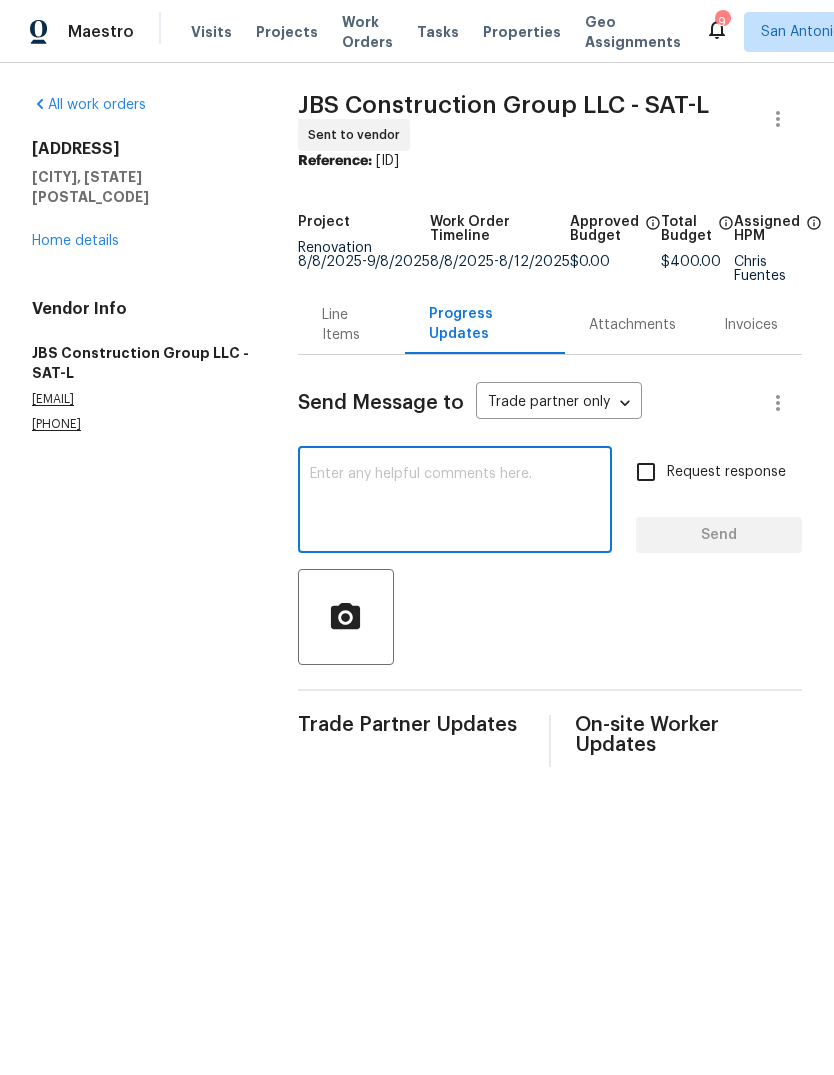 click at bounding box center (455, 502) 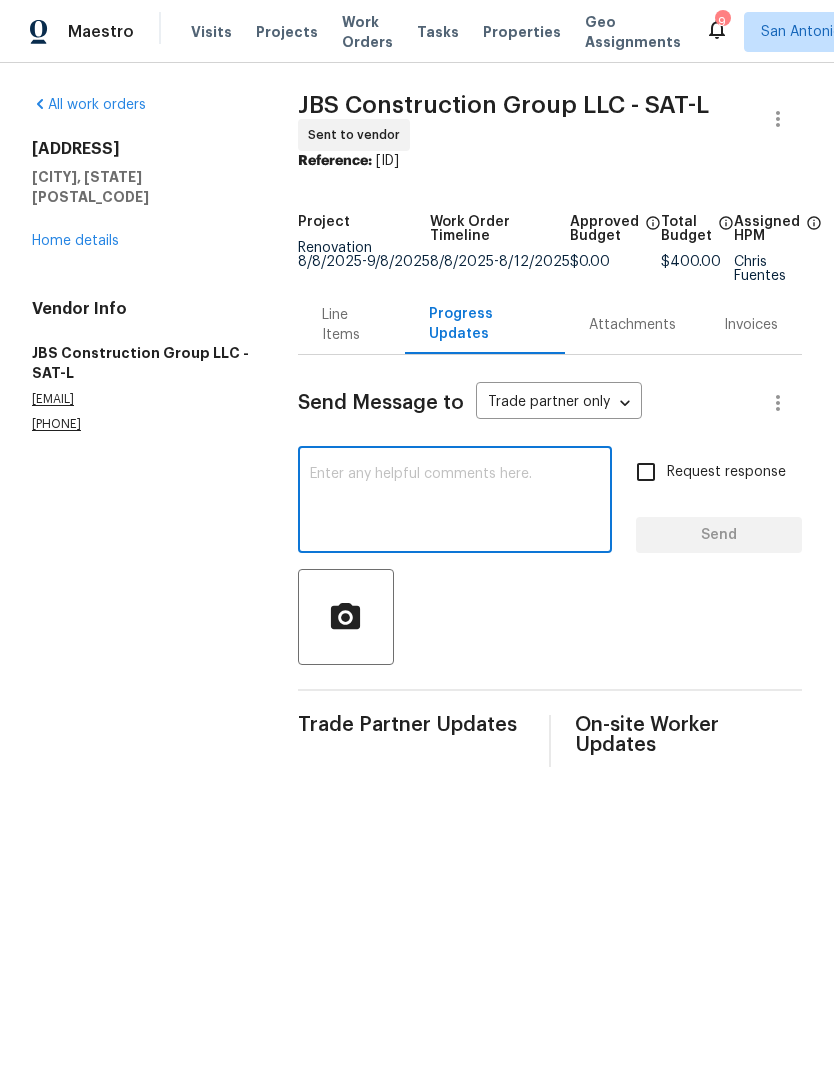 paste on "Schedule as follows:
Flooring 8/8/25
GC light prep and paint match acquisition 8/8/25
GC complete by 8/11/25
Landscapers over weekend 8/10/25
Final clean / pressure wash 8/12/25" 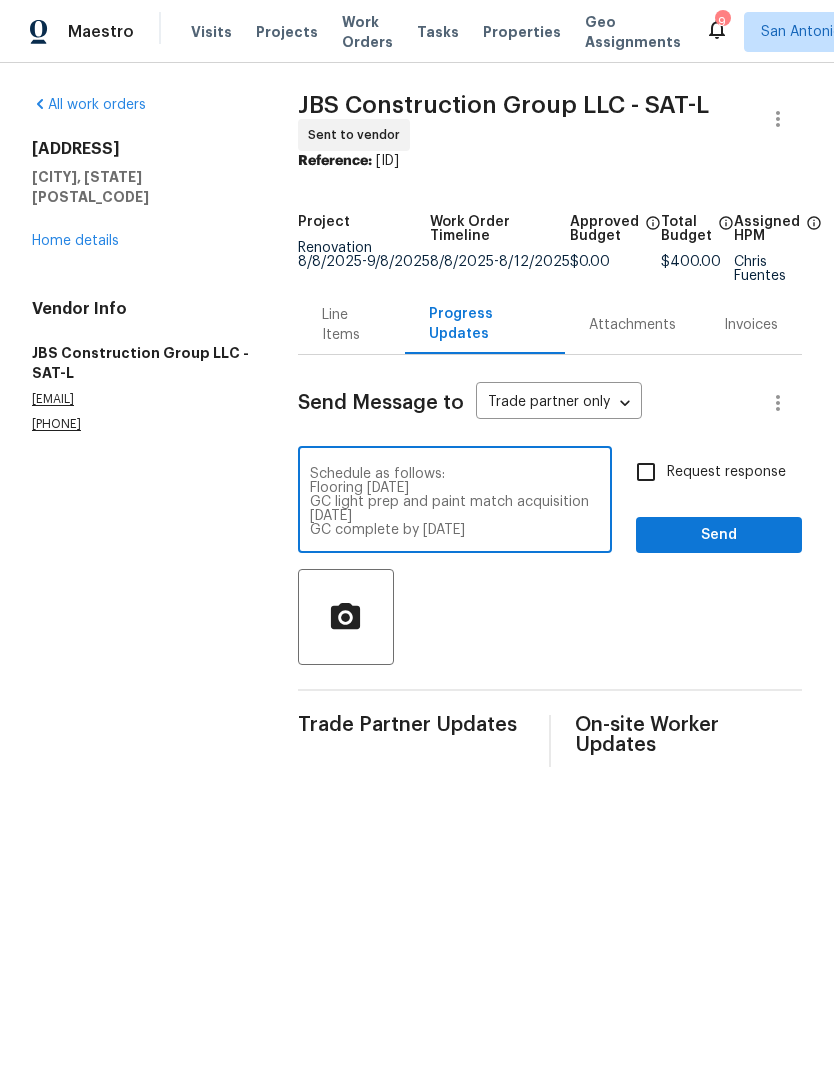 scroll, scrollTop: 28, scrollLeft: 0, axis: vertical 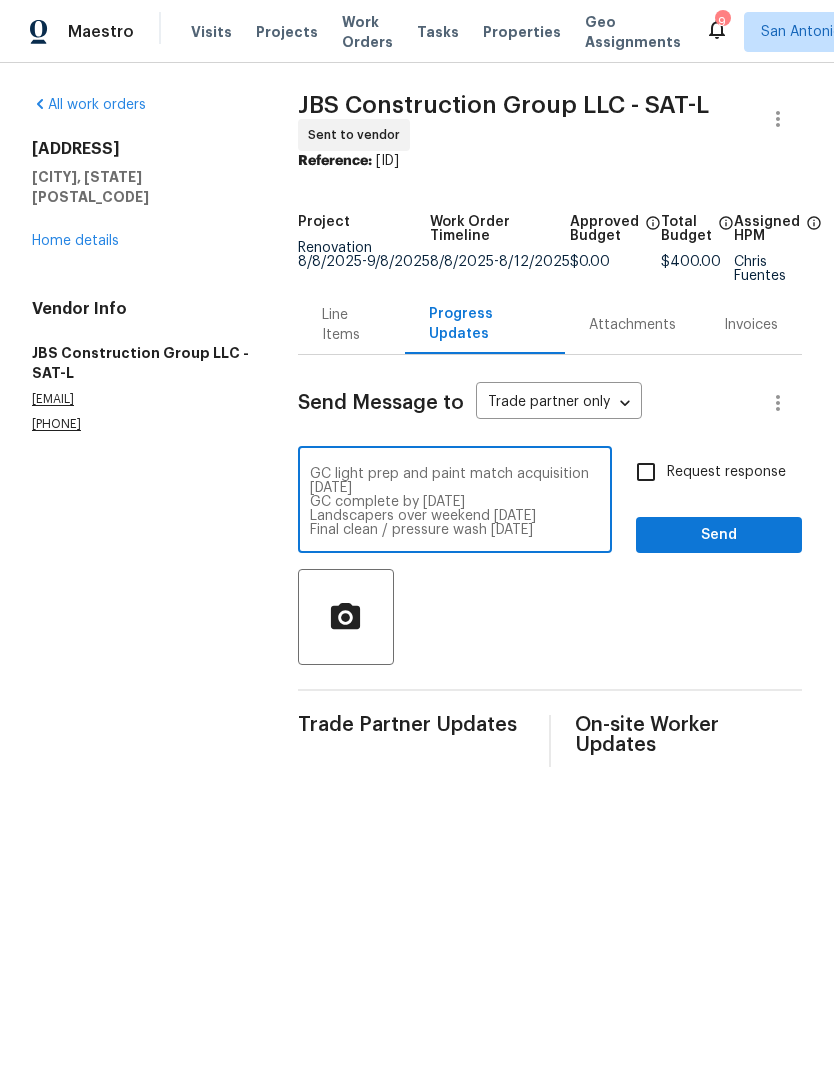 type on "Schedule as follows:
Flooring 8/8/25
GC light prep and paint match acquisition 8/8/25
GC complete by 8/11/25
Landscapers over weekend 8/10/25
Final clean / pressure wash 8/12/25" 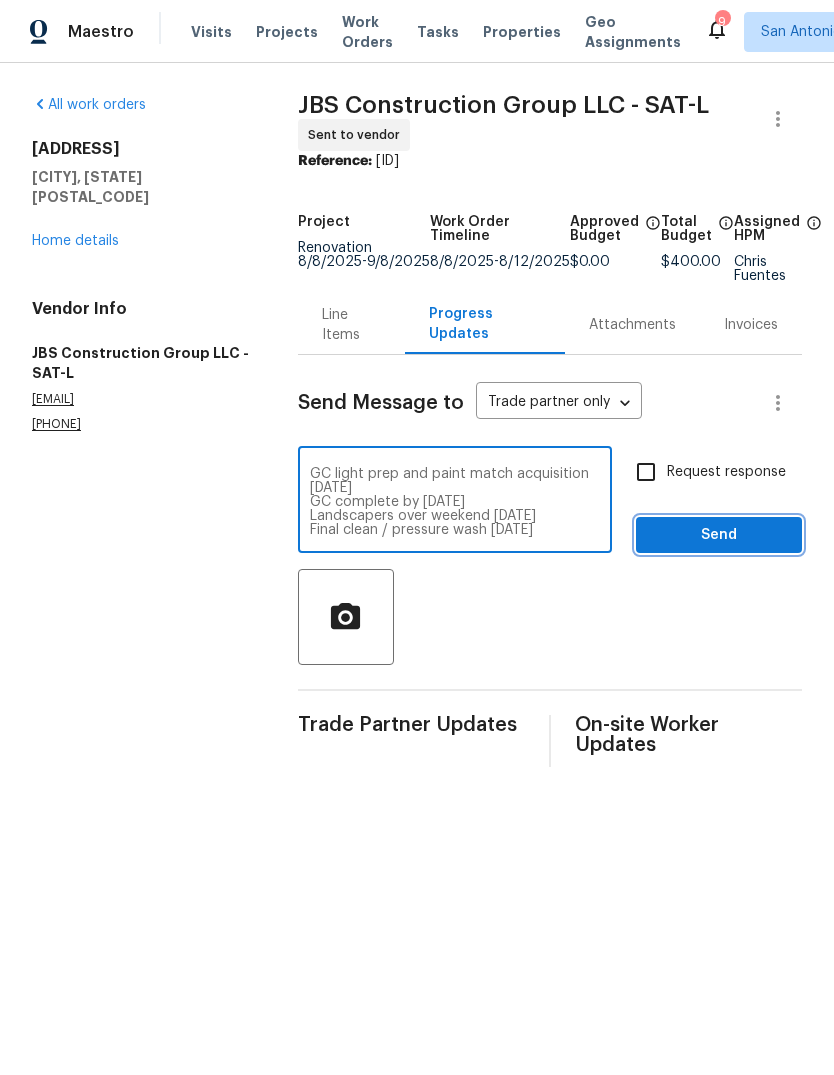 click on "Send" at bounding box center [719, 535] 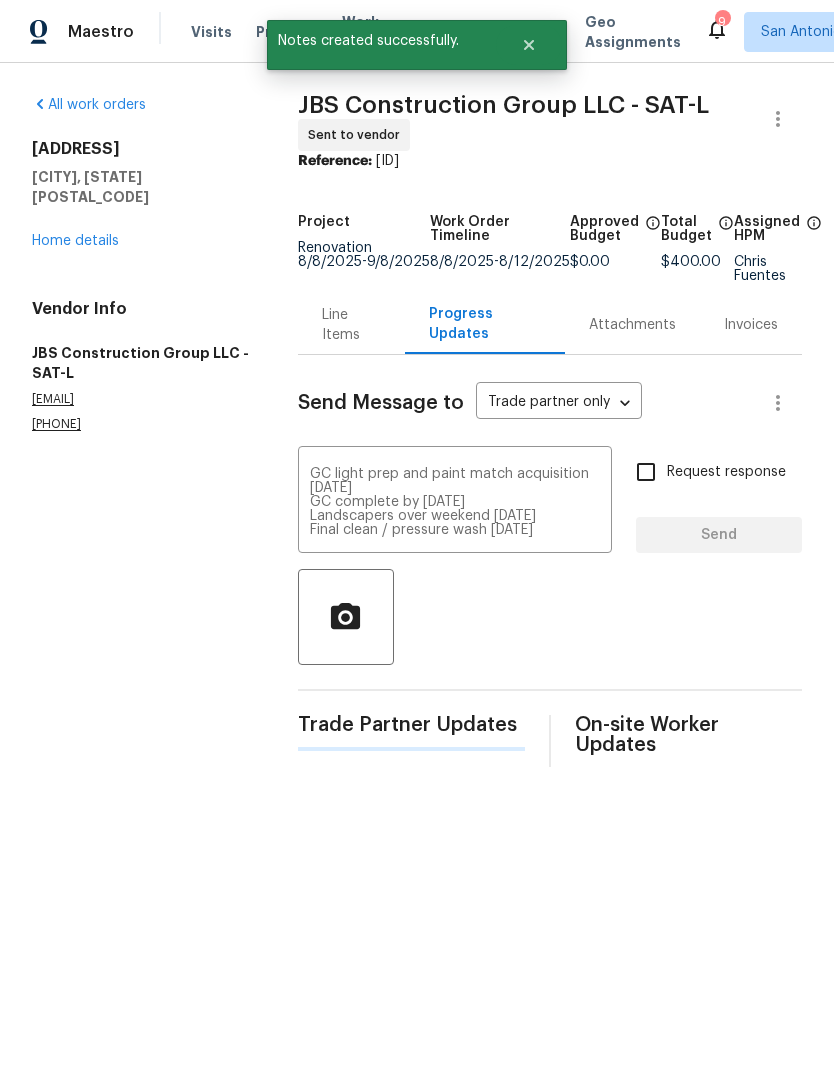 type 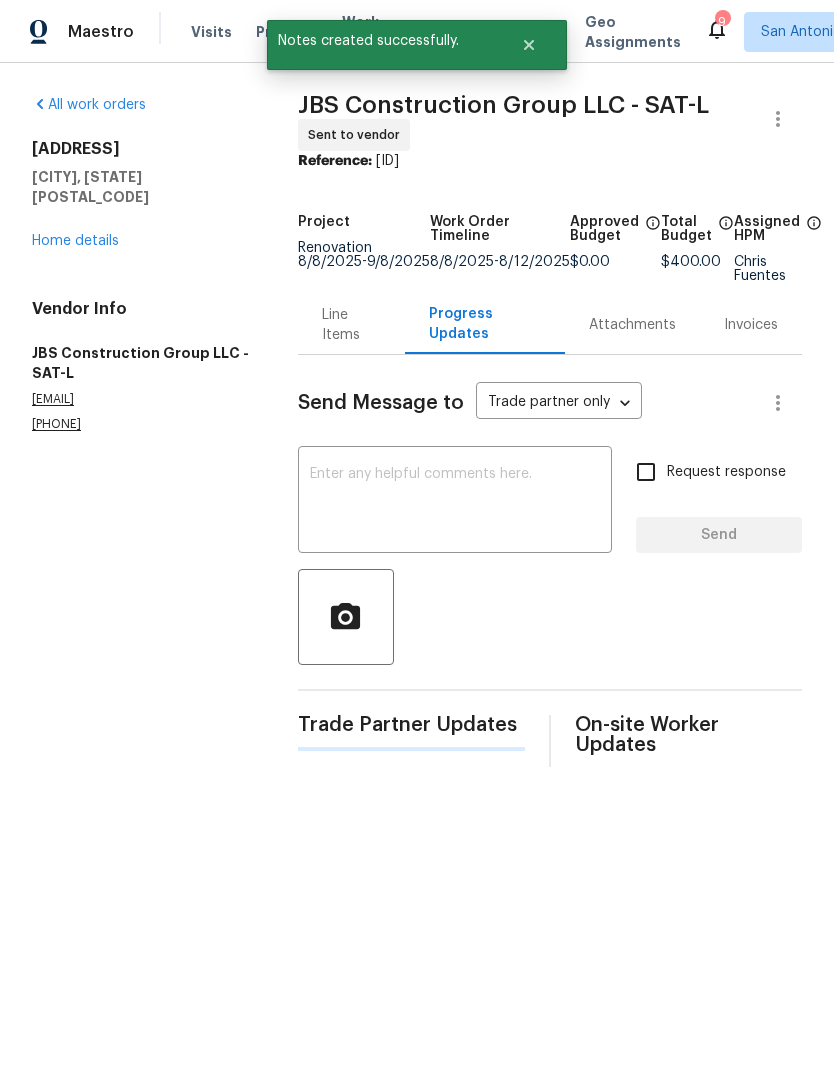 scroll, scrollTop: 0, scrollLeft: 0, axis: both 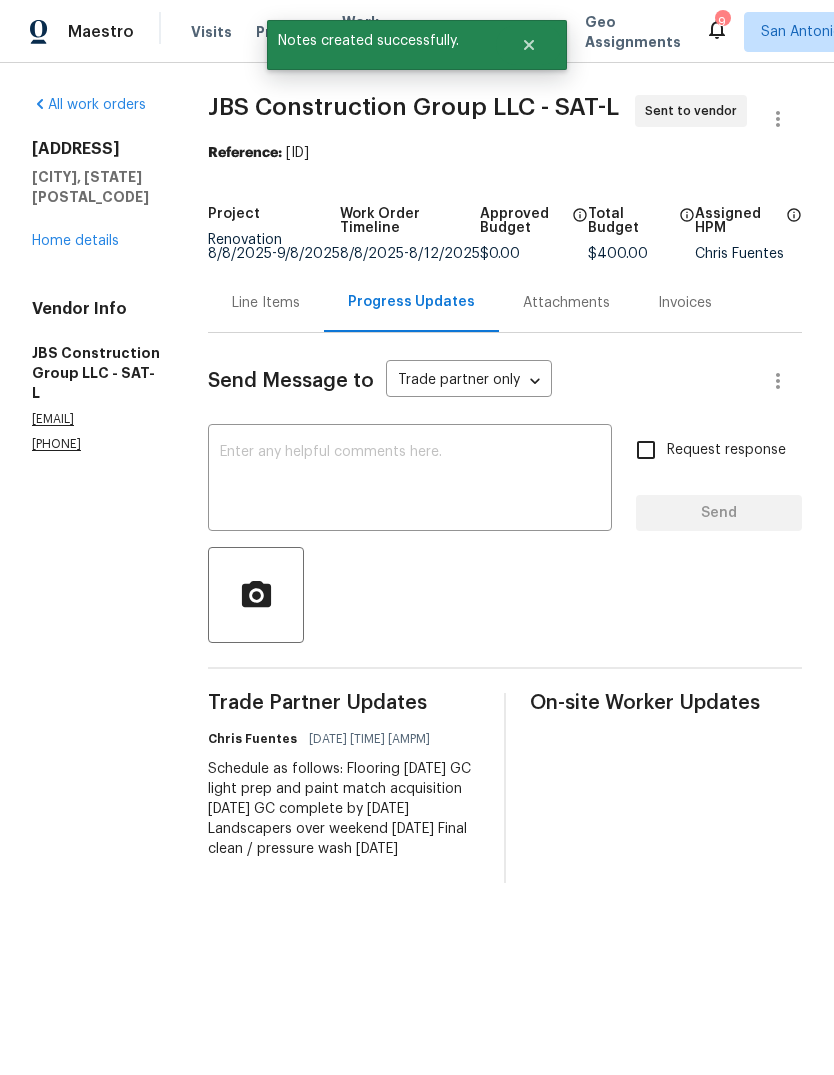 click on "All work orders 23006 Woodlawn Rdg San Antonio, TX 78259 Home details Vendor Info JBS Construction Group LLC - SAT-L opendoor@jbsconstructiongroup.com (615) 519-9339" at bounding box center (96, 274) 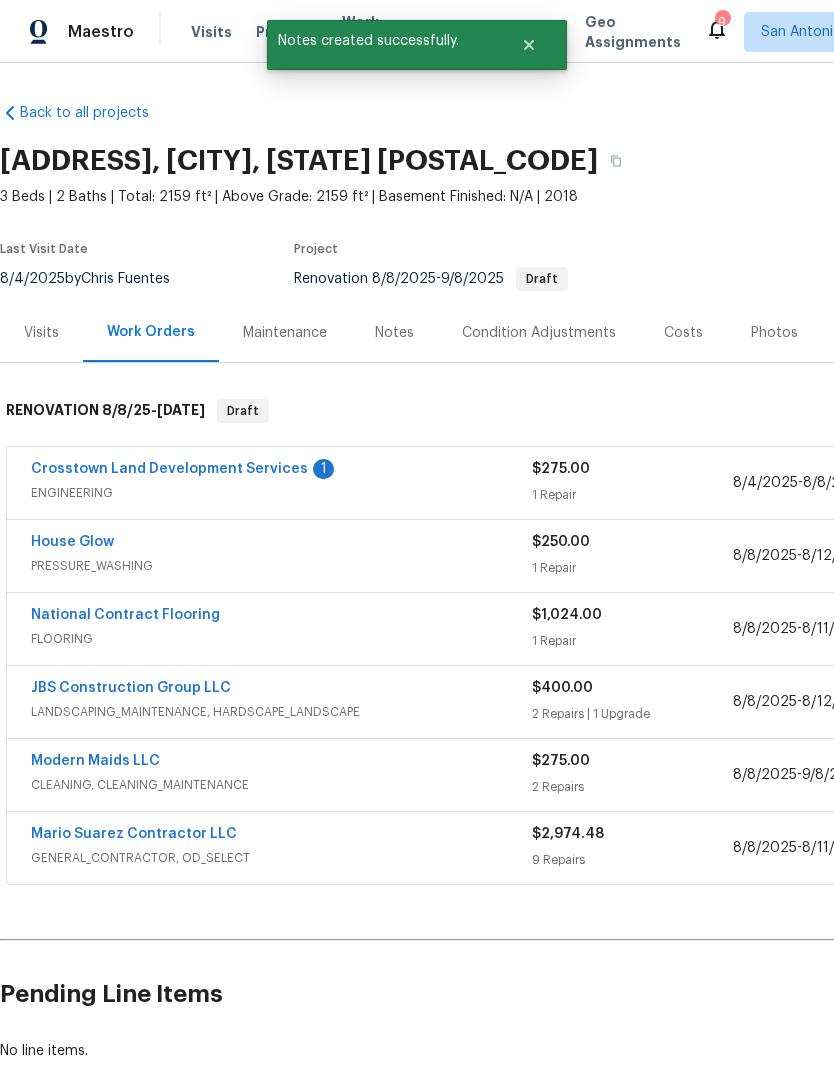 click on "National Contract Flooring" at bounding box center [125, 615] 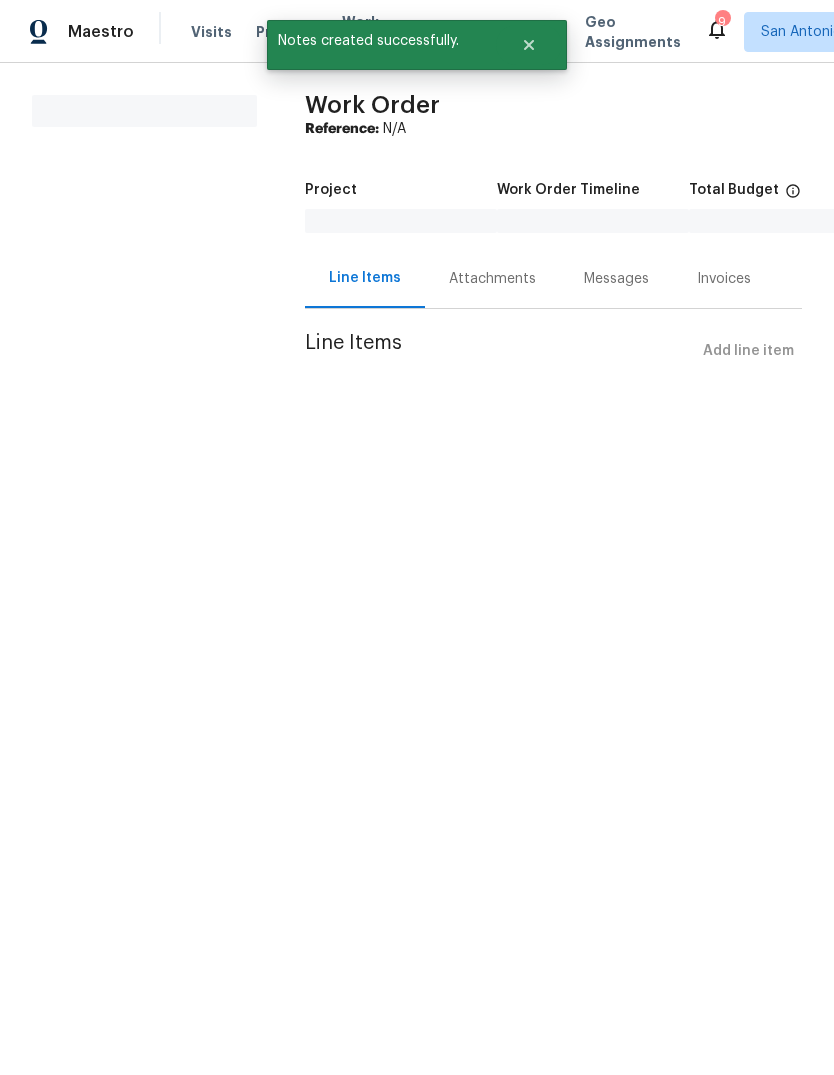 click on "Attachments" at bounding box center (492, 279) 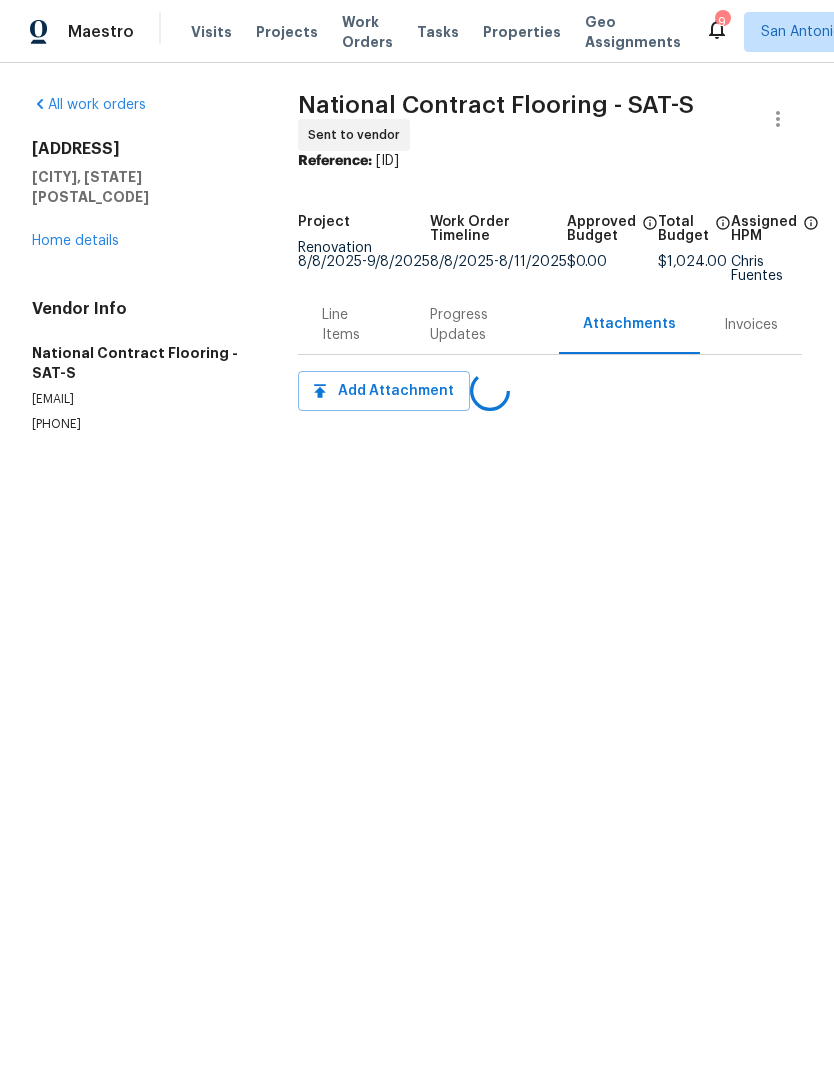 click on "Project Renovation   8/8/2025  -  9/8/2025 Work Order Timeline 8/8/2025  -  8/11/2025 Approved Budget $0.00 Total Budget $1,024.00 Assigned HPM Chris Fuentes" at bounding box center (550, 249) 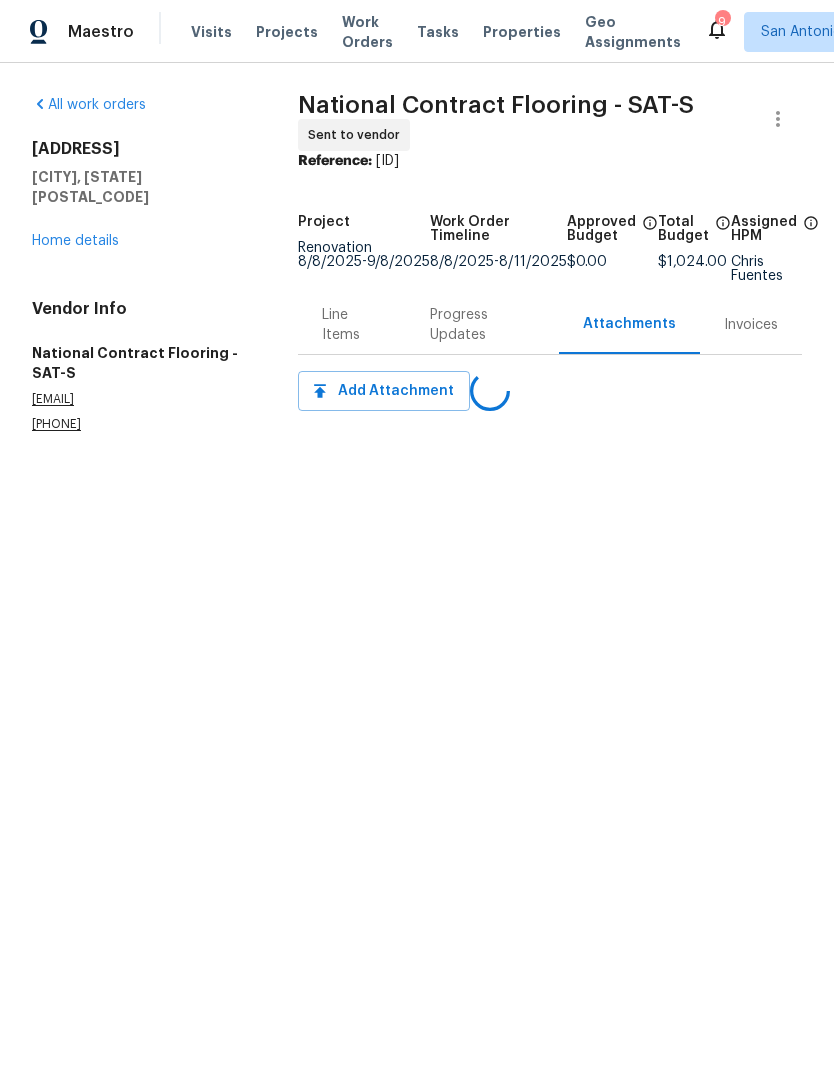 click on "Line Items" at bounding box center [352, 325] 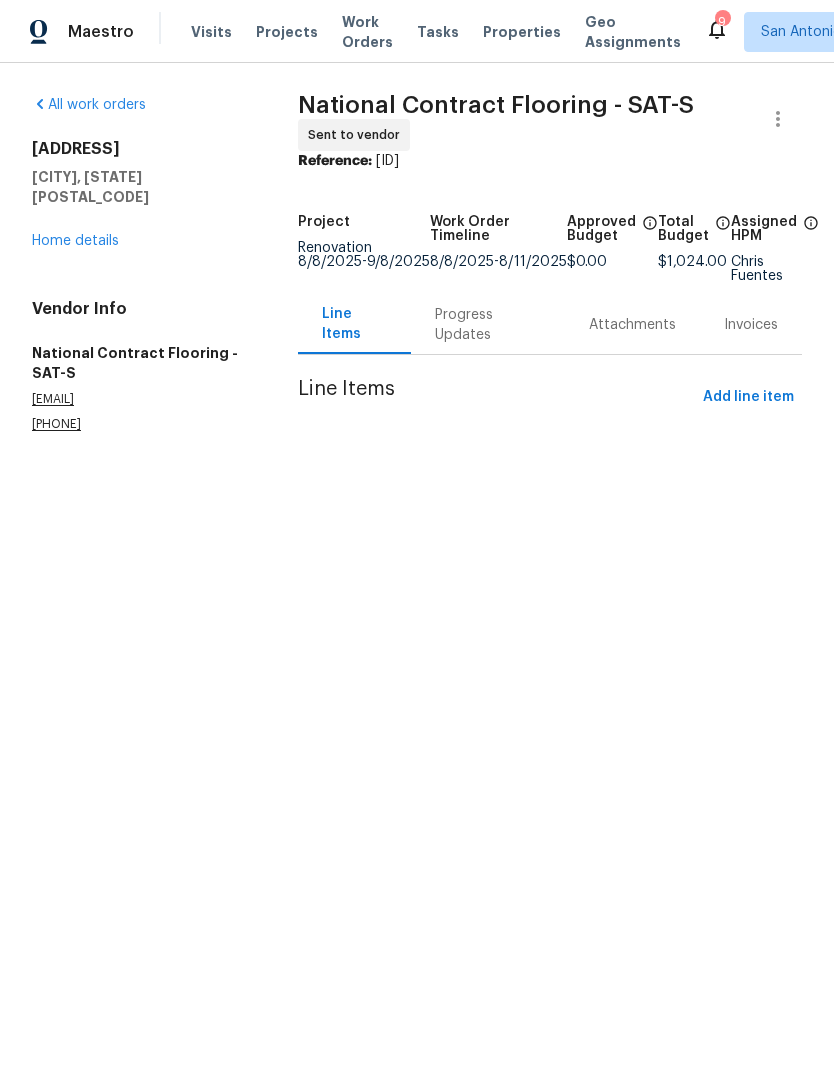 click on "Progress Updates" at bounding box center [488, 325] 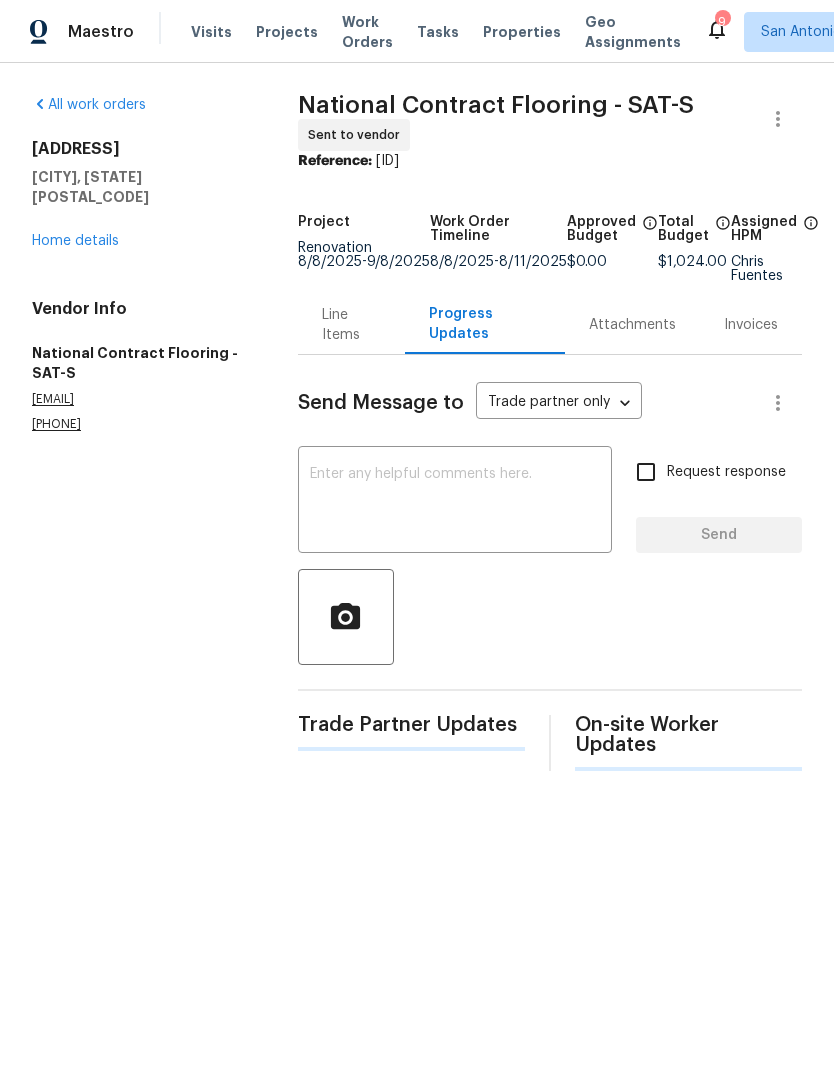 click at bounding box center (455, 502) 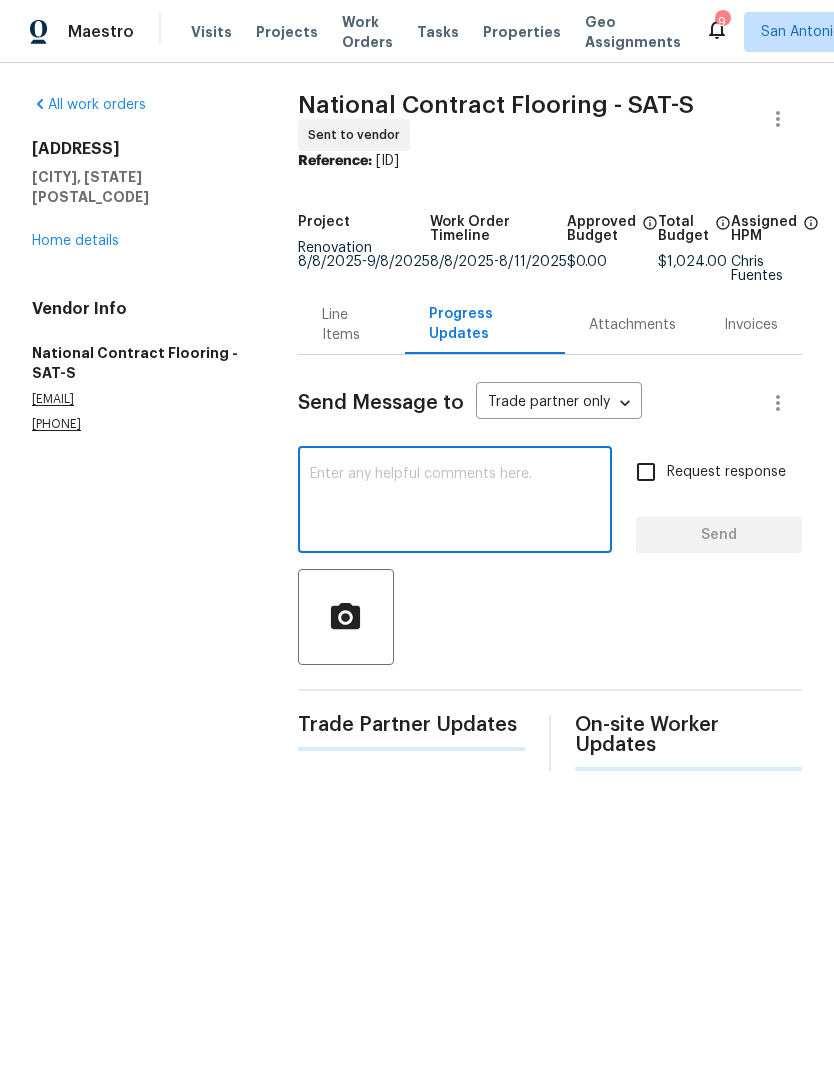 click at bounding box center [455, 502] 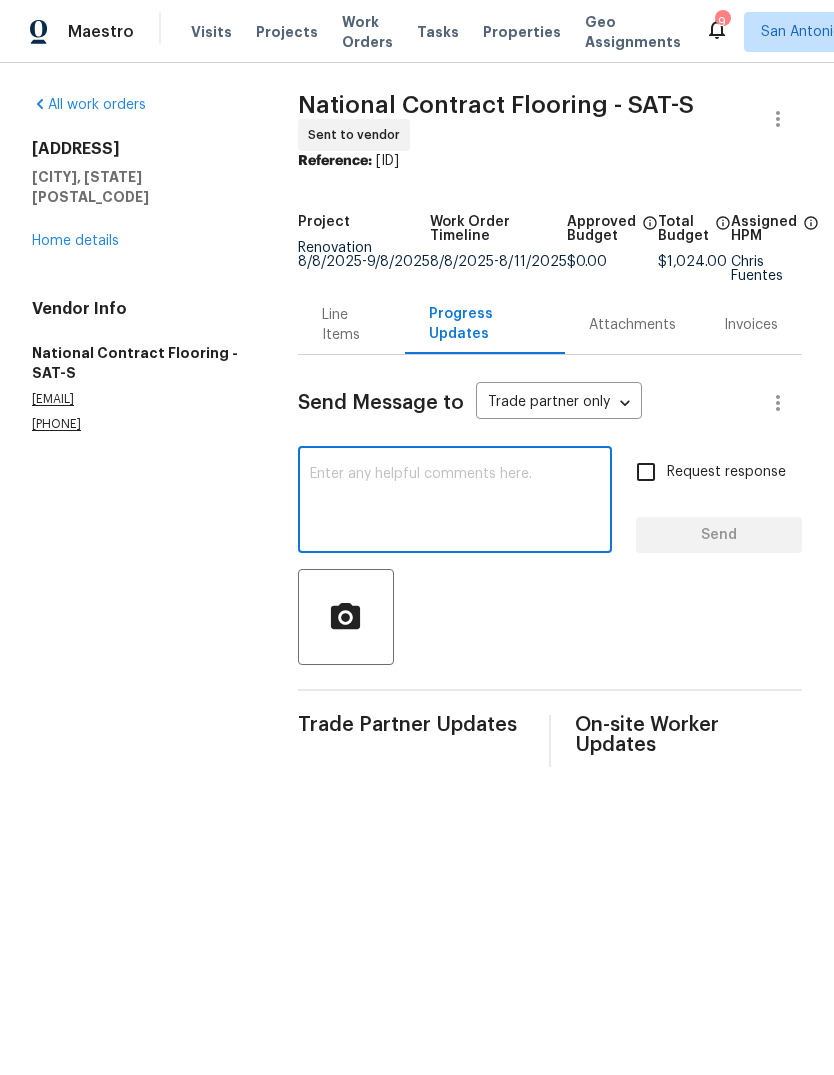 paste on "Schedule as follows:
Flooring 8/8/25
GC light prep and paint match acquisition 8/8/25
GC complete by 8/11/25
Landscapers over weekend 8/10/25
Final clean / pressure wash 8/12/25" 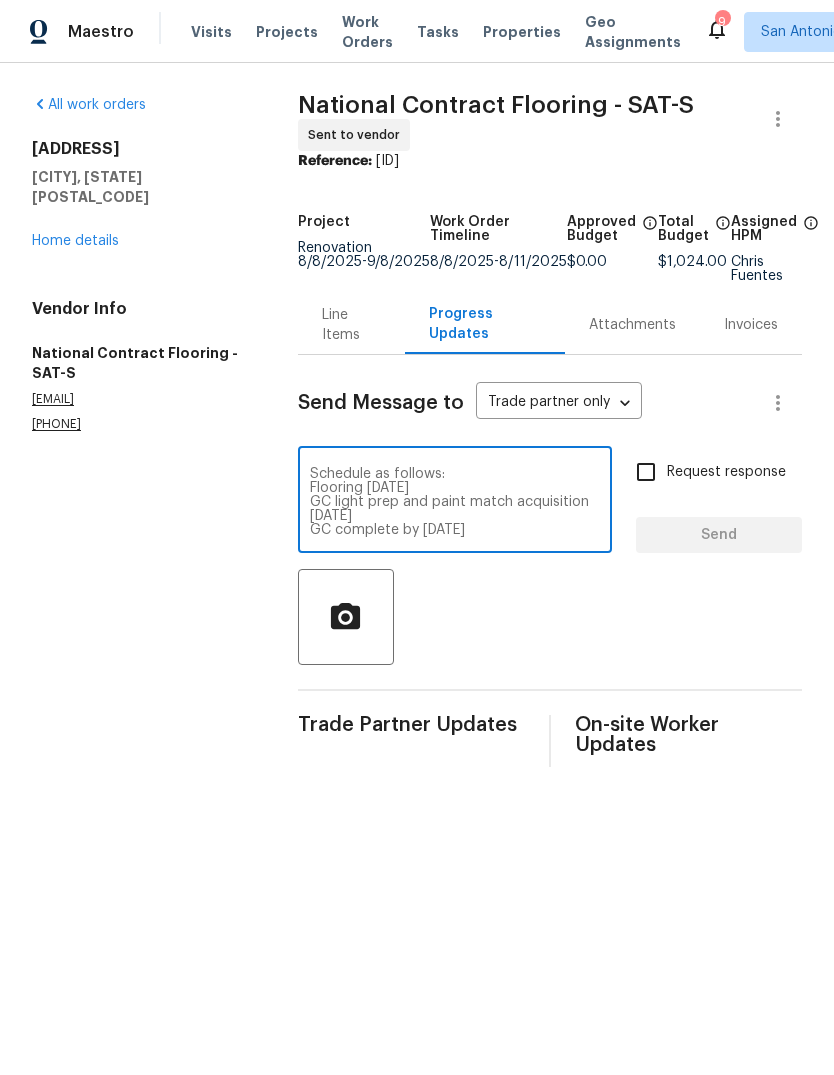 scroll, scrollTop: 28, scrollLeft: 0, axis: vertical 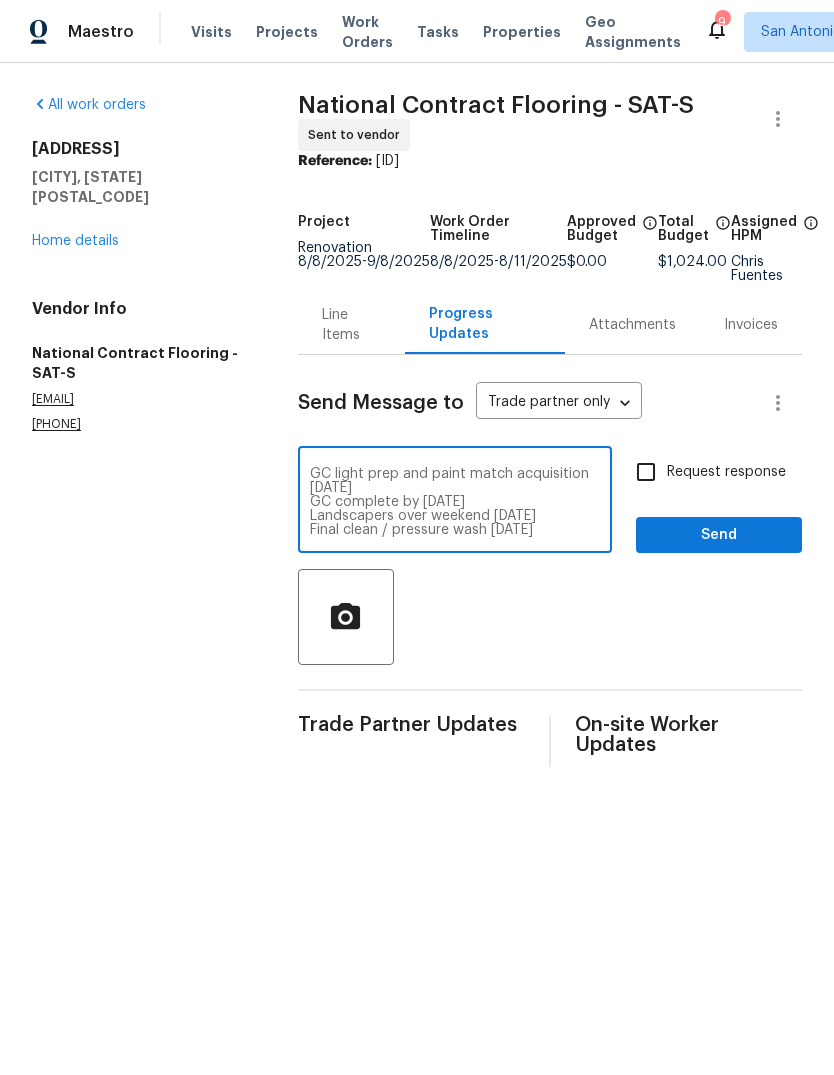 type on "Schedule as follows:
Flooring 8/8/25
GC light prep and paint match acquisition 8/8/25
GC complete by 8/11/25
Landscapers over weekend 8/10/25
Final clean / pressure wash 8/12/25" 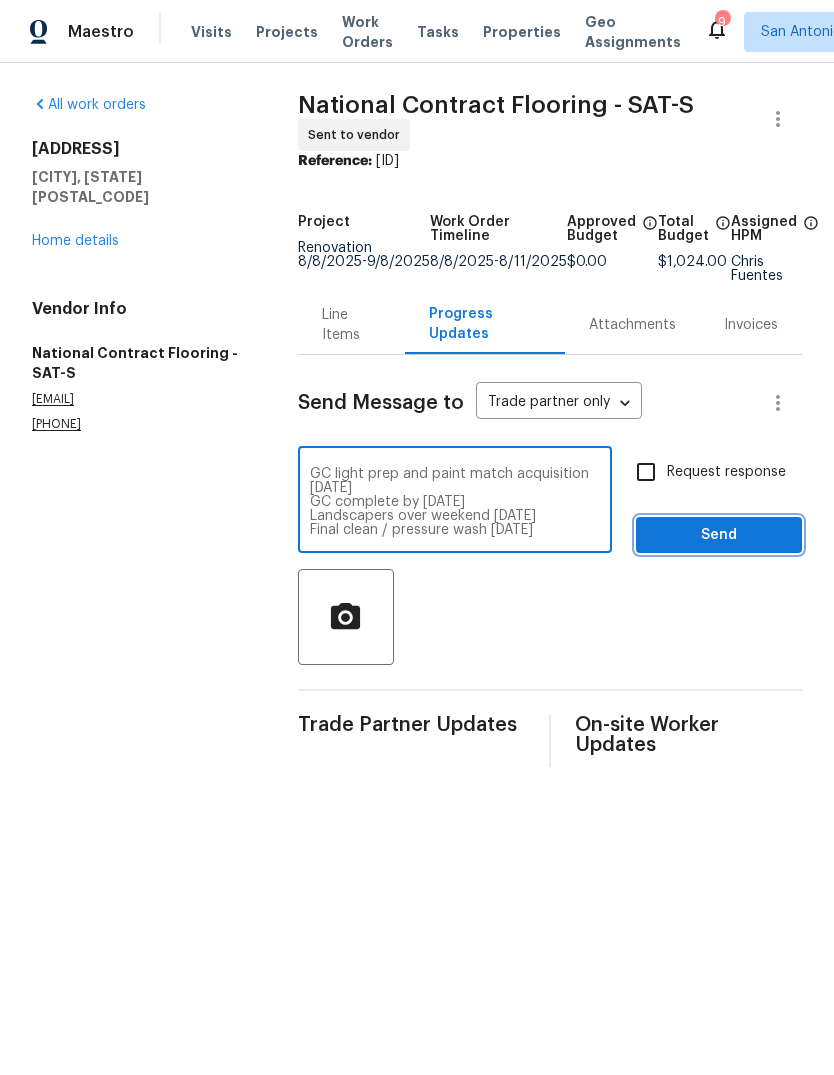 click on "Send" at bounding box center (719, 535) 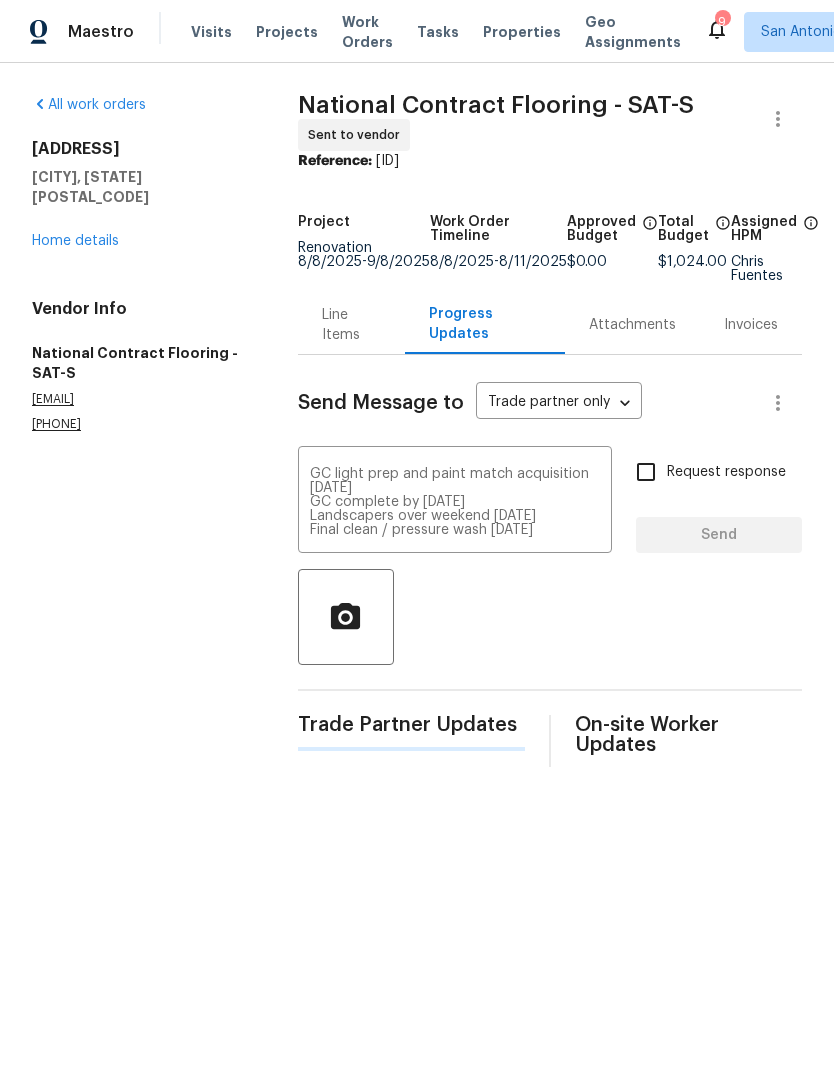 type 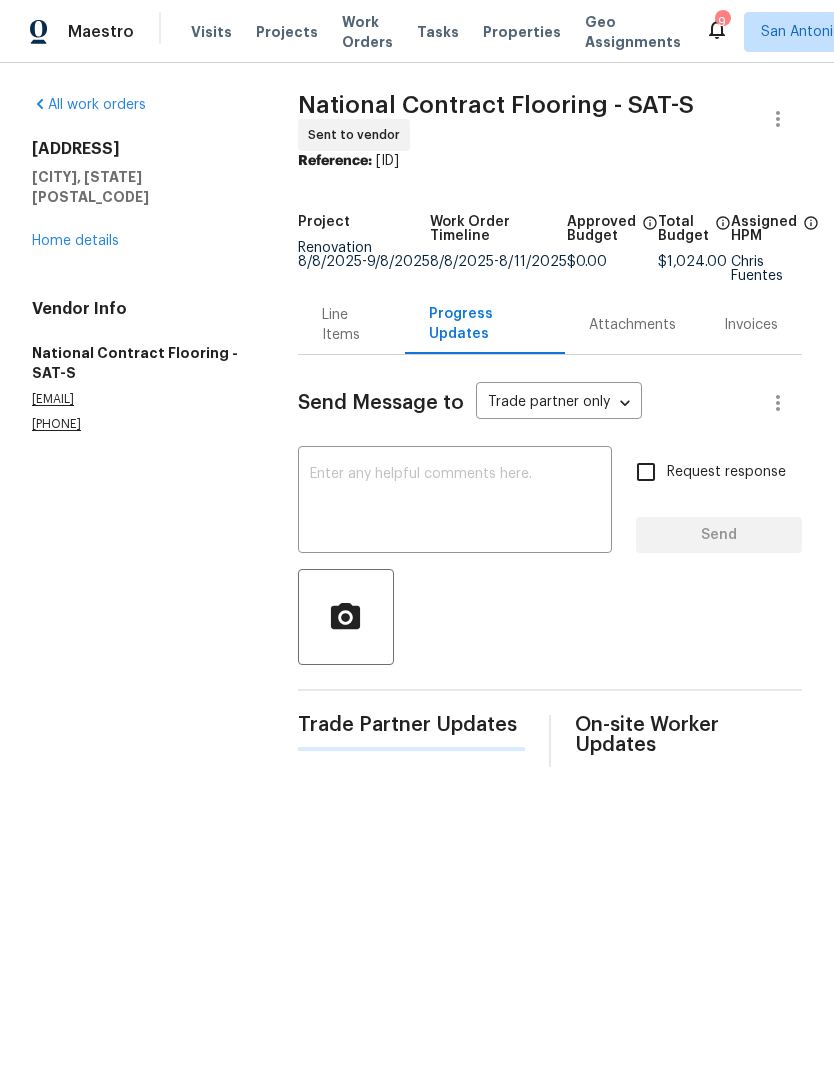 scroll, scrollTop: 0, scrollLeft: 0, axis: both 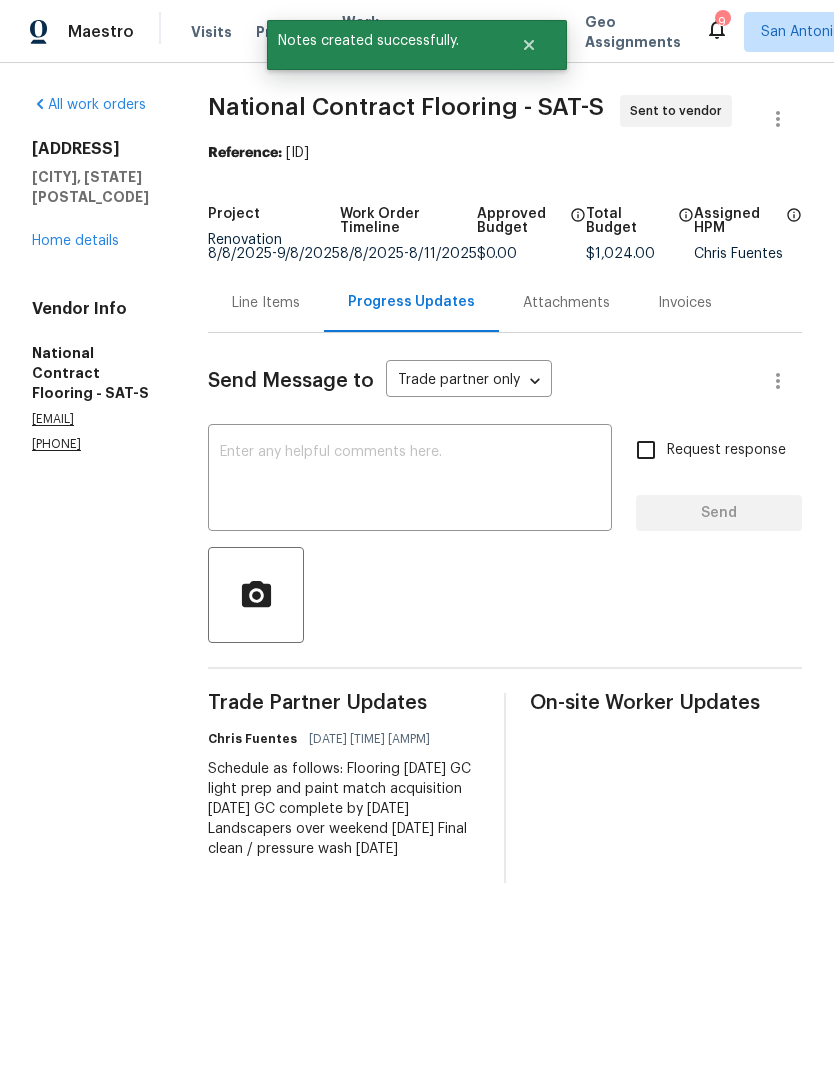 click on "Home details" at bounding box center [75, 241] 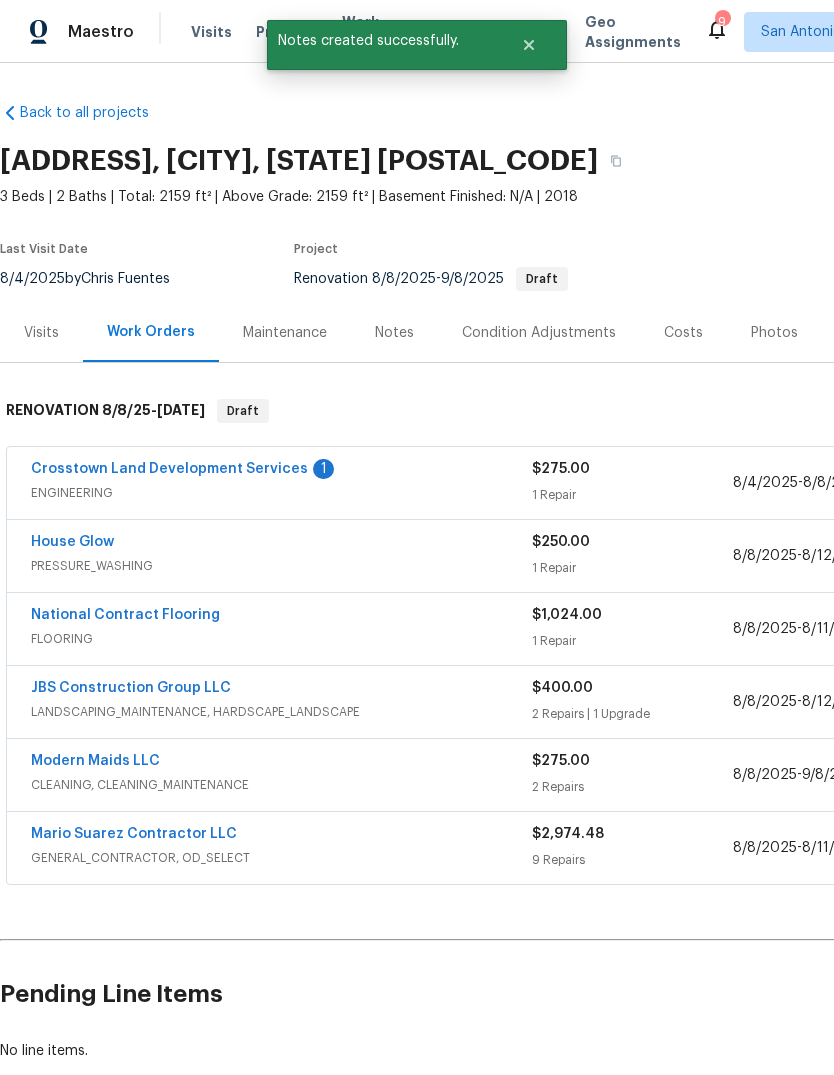 click on "Mario Suarez Contractor LLC" at bounding box center [134, 834] 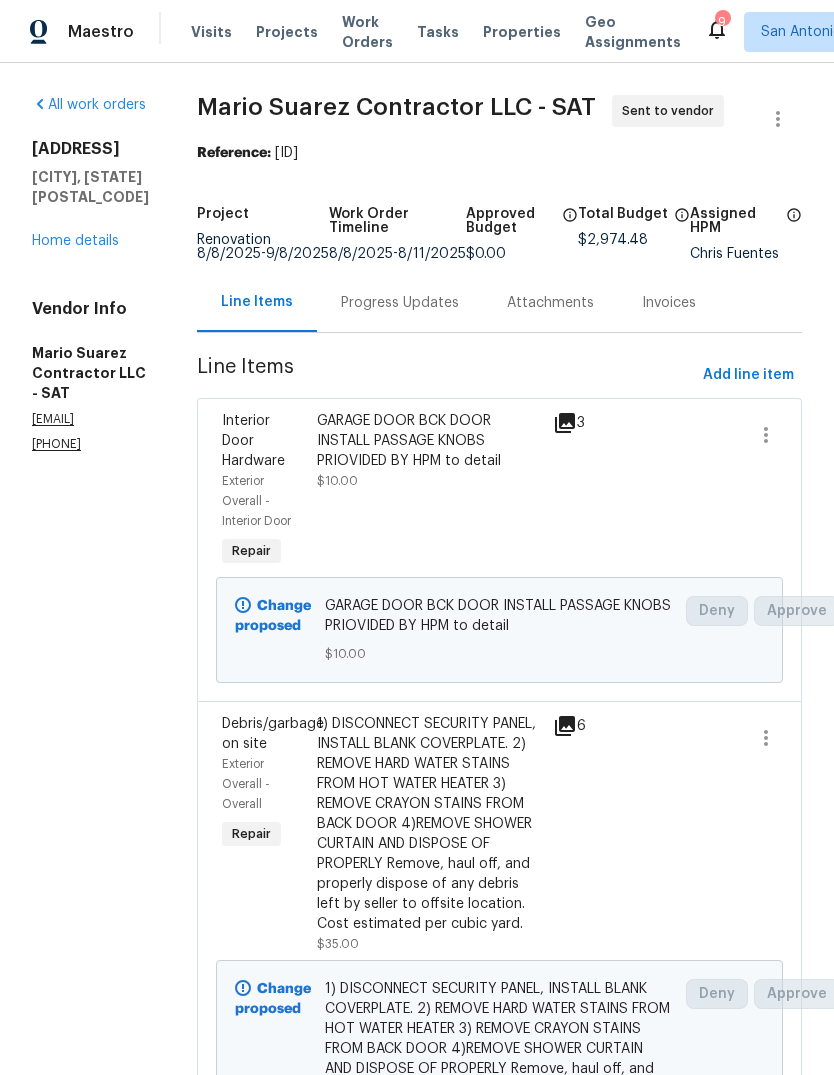 click on "Progress Updates" at bounding box center [400, 303] 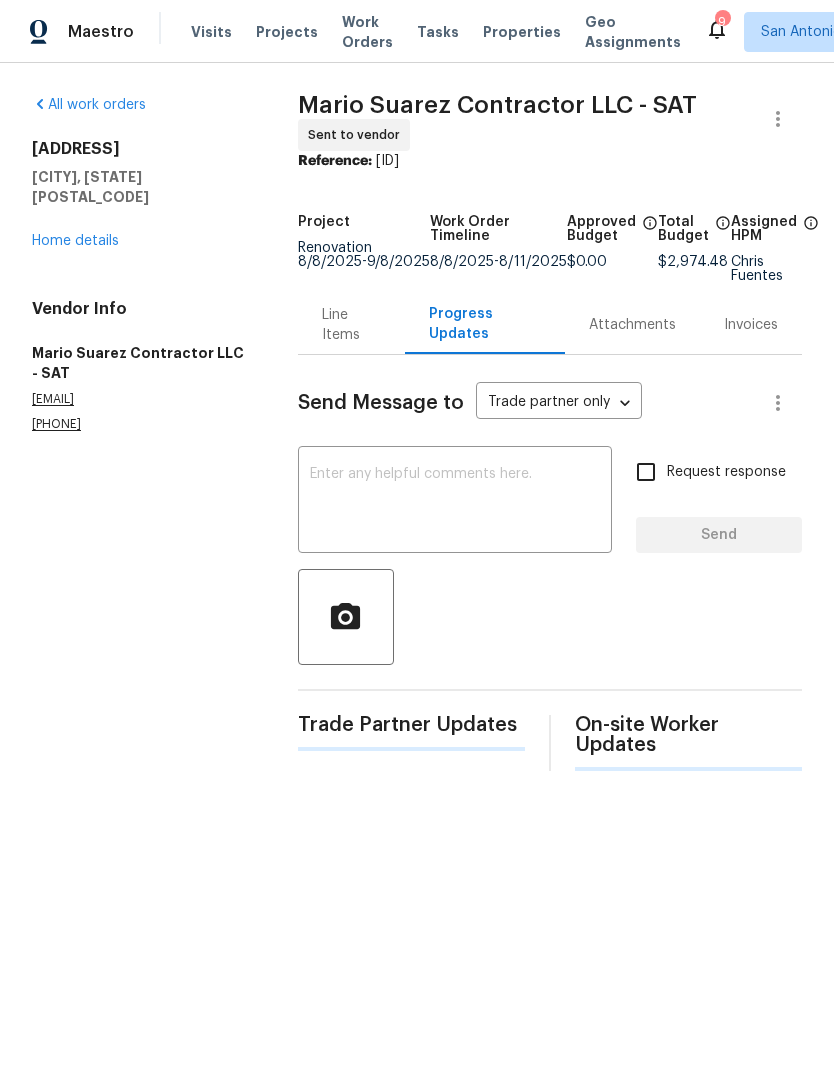 click at bounding box center (455, 502) 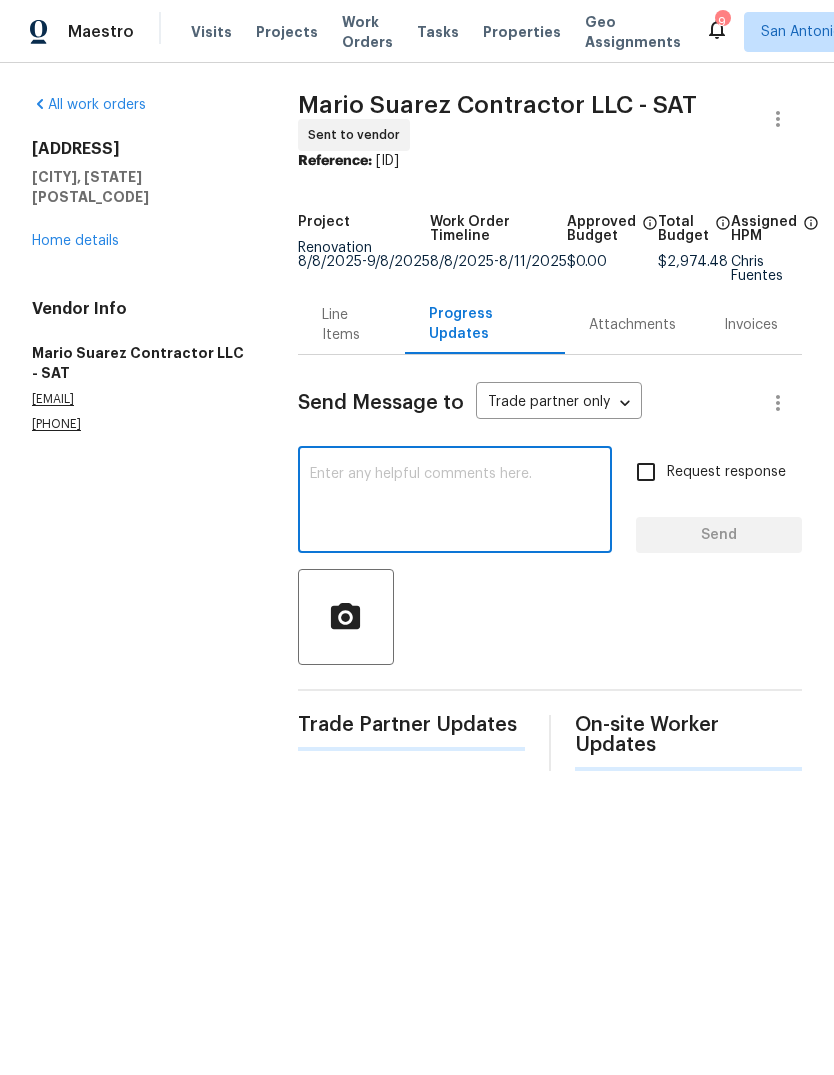 click at bounding box center (455, 502) 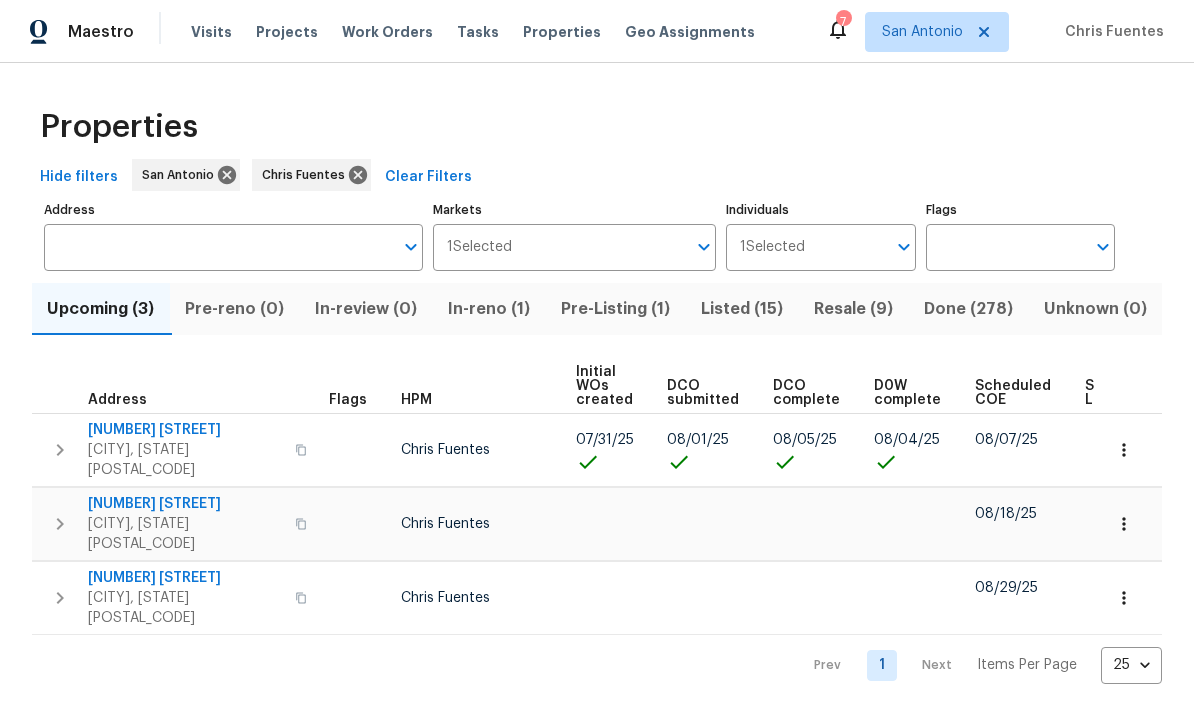 scroll, scrollTop: 0, scrollLeft: 0, axis: both 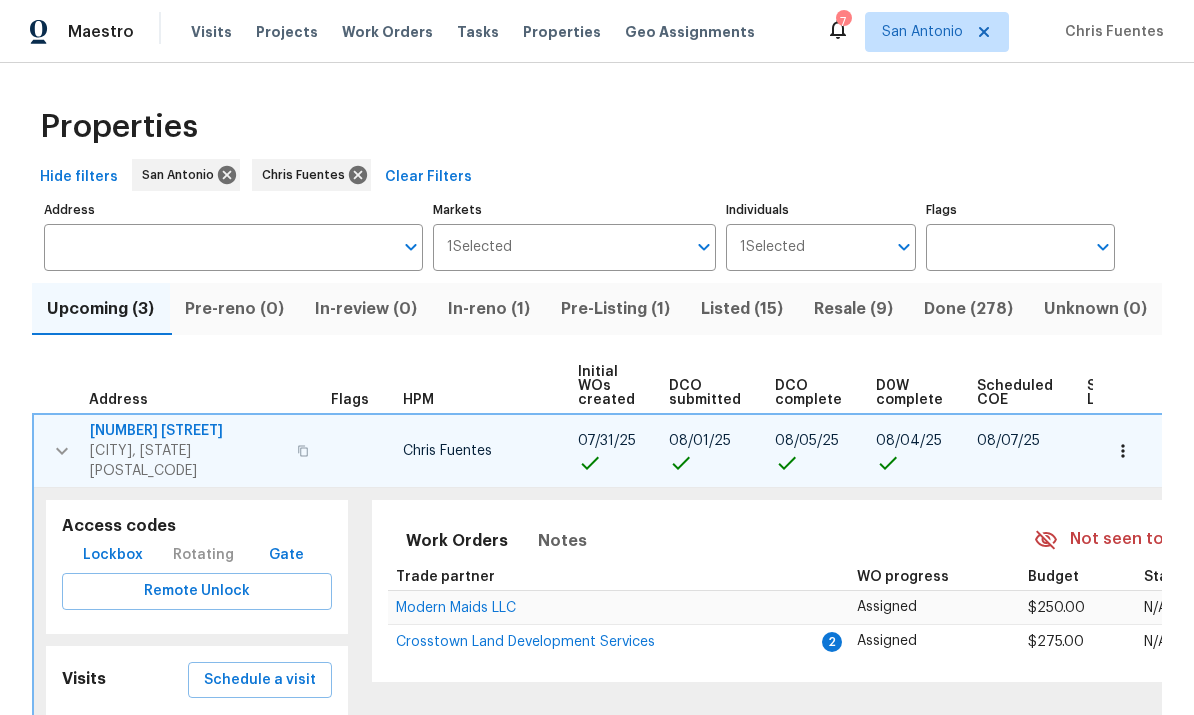 click on "Lockbox" at bounding box center [113, 555] 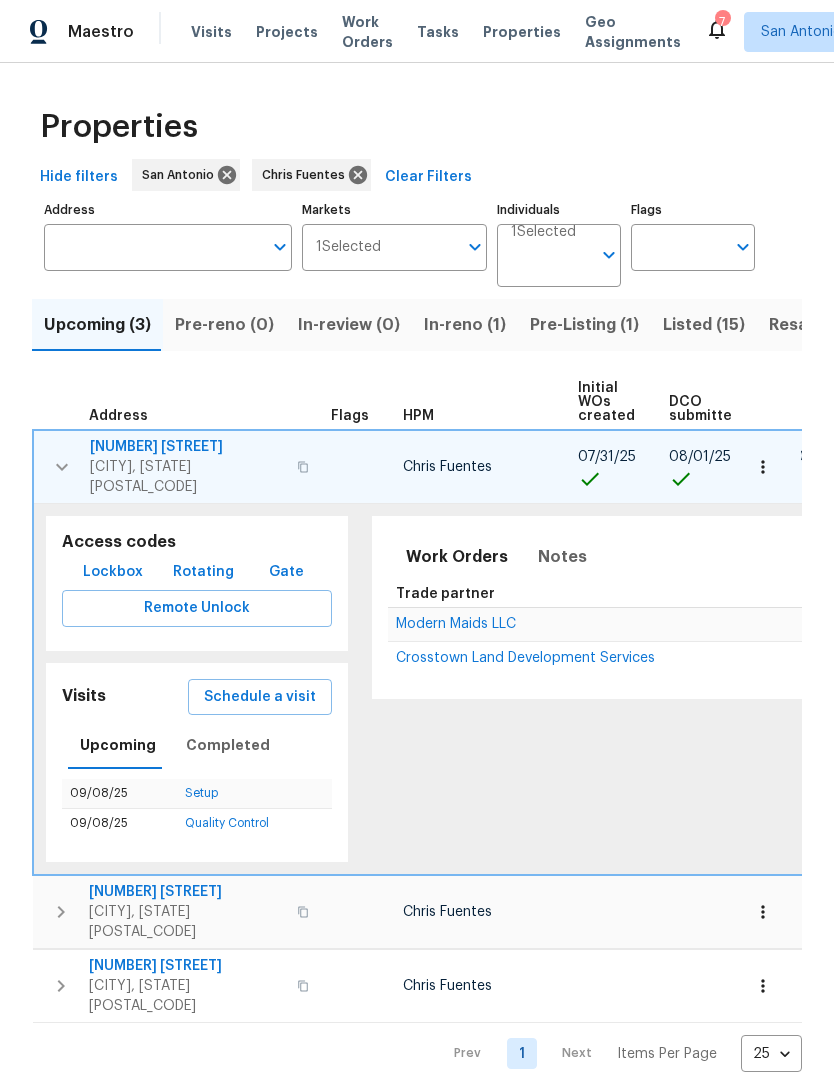 click on "Lockbox" at bounding box center [113, 572] 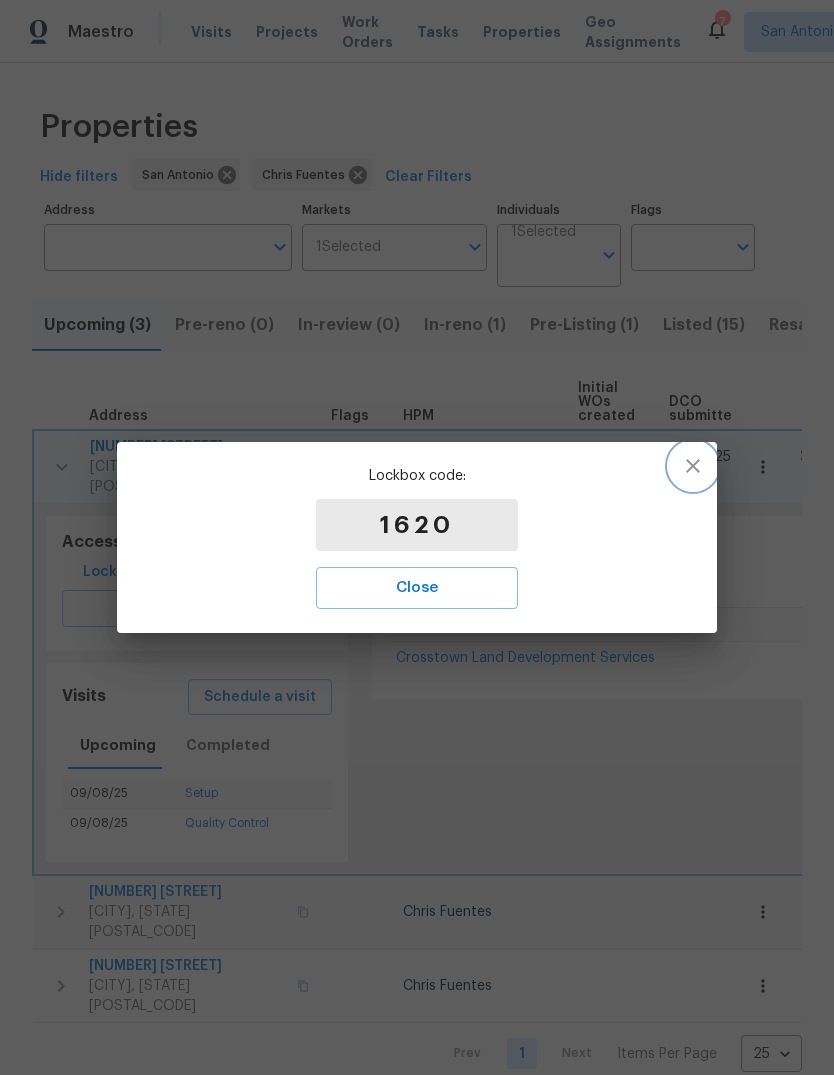 click at bounding box center [693, 466] 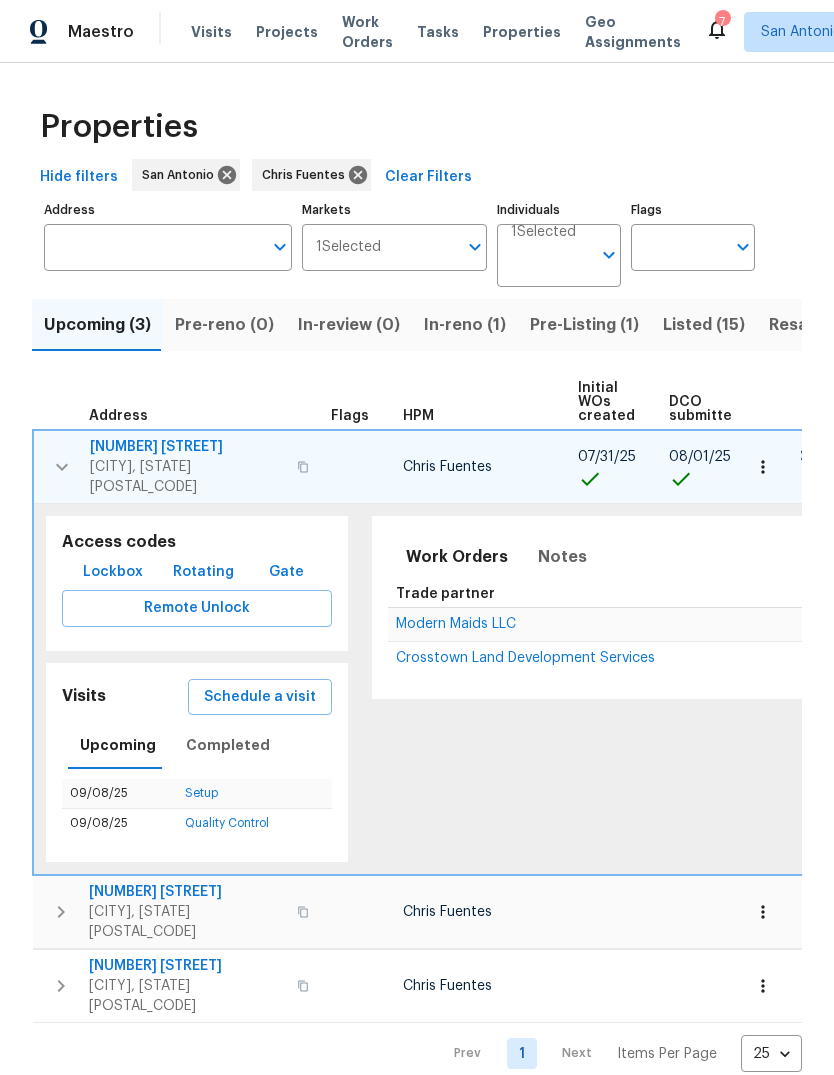 click 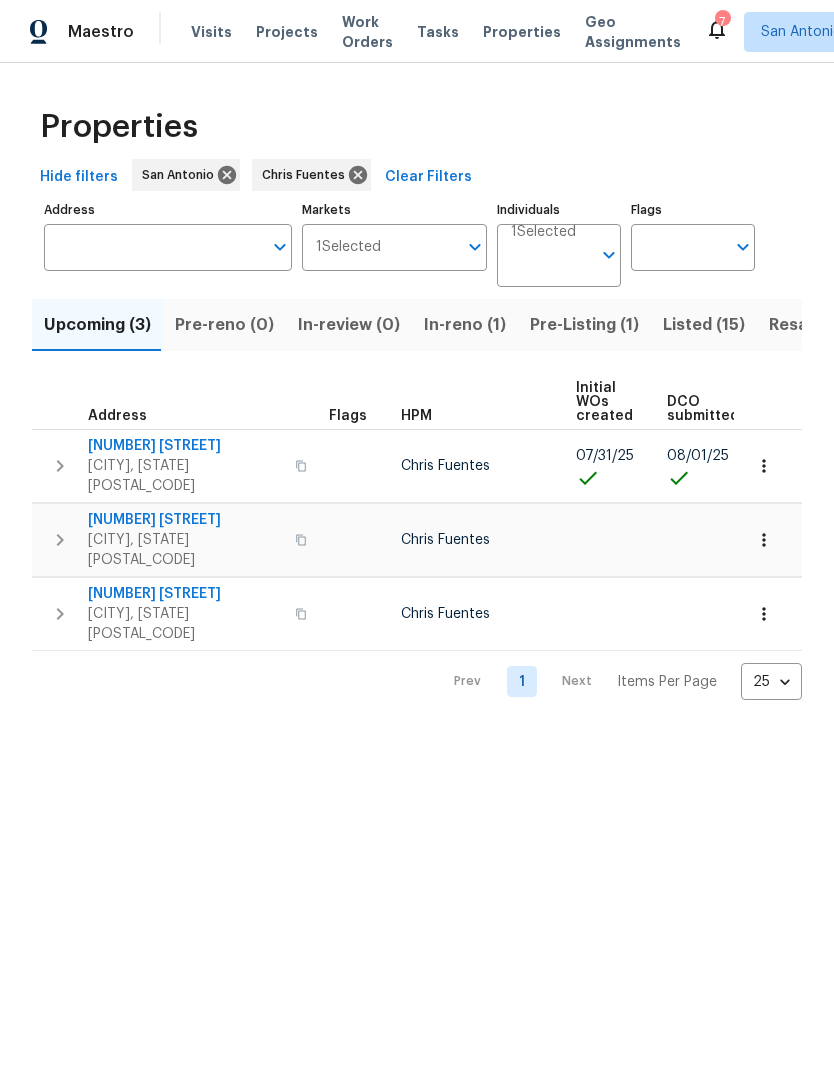 click 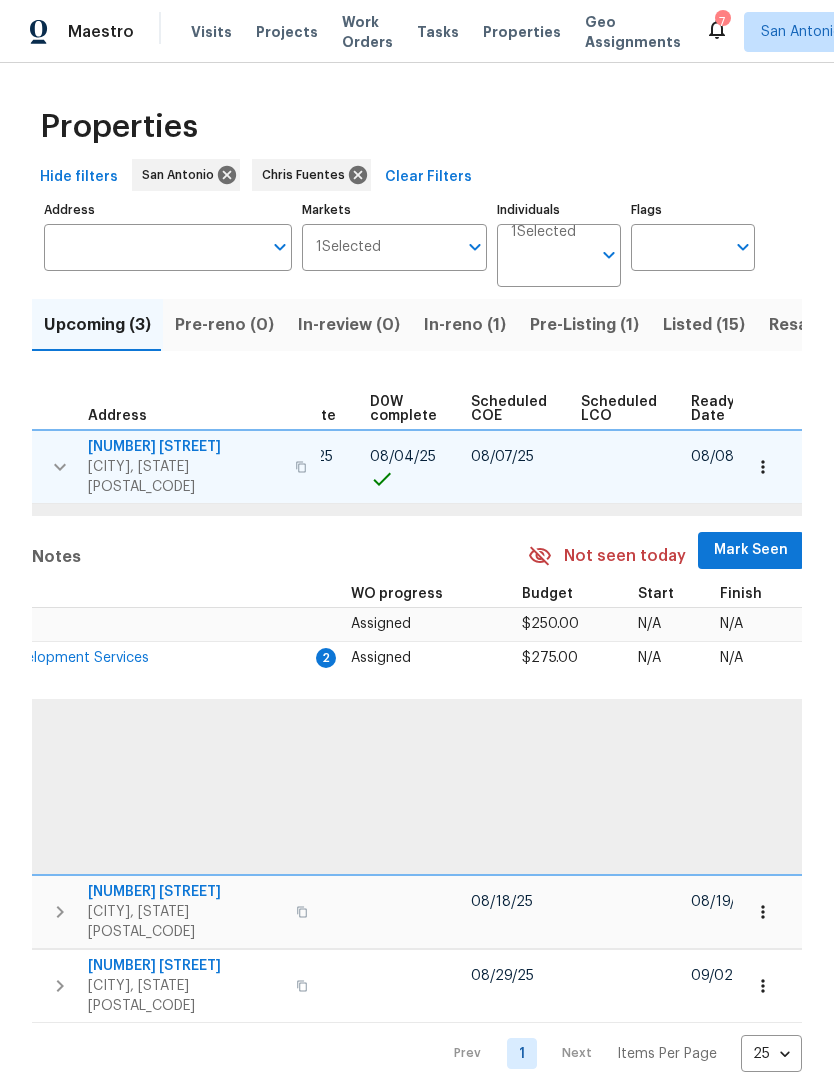 scroll, scrollTop: 0, scrollLeft: 505, axis: horizontal 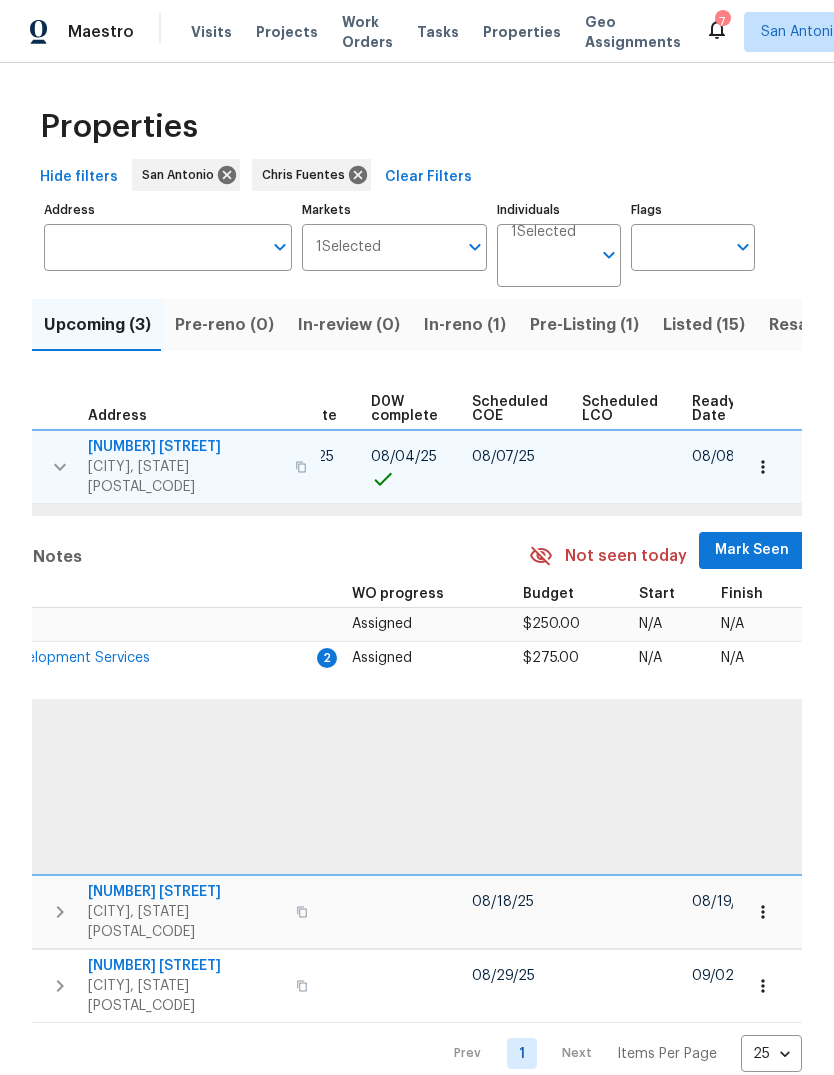 click on "Mark Seen" at bounding box center [752, 550] 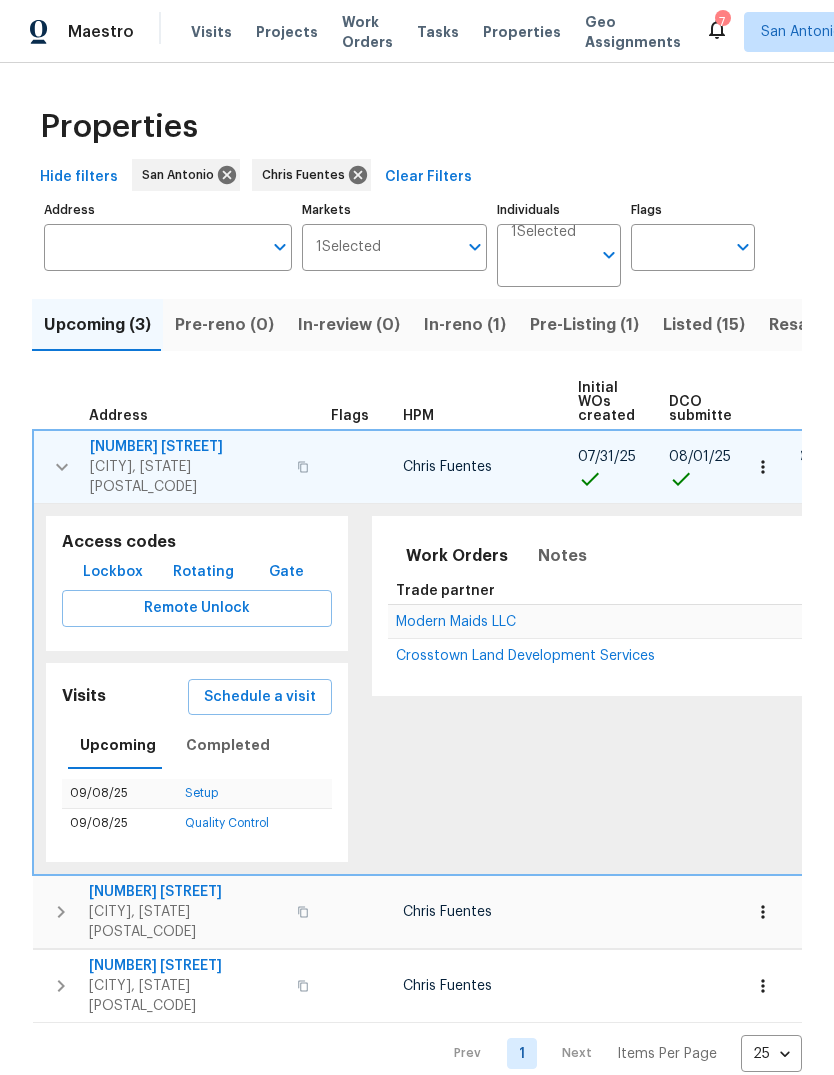 scroll, scrollTop: 0, scrollLeft: 0, axis: both 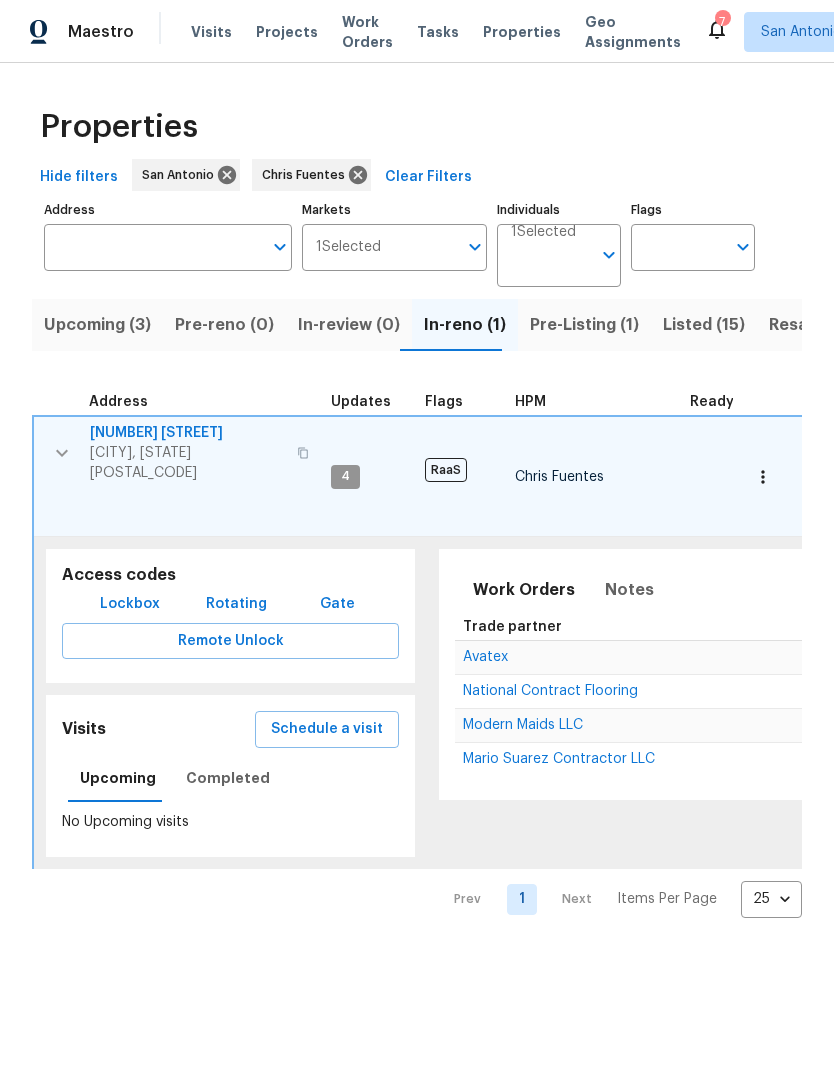click at bounding box center (62, 453) 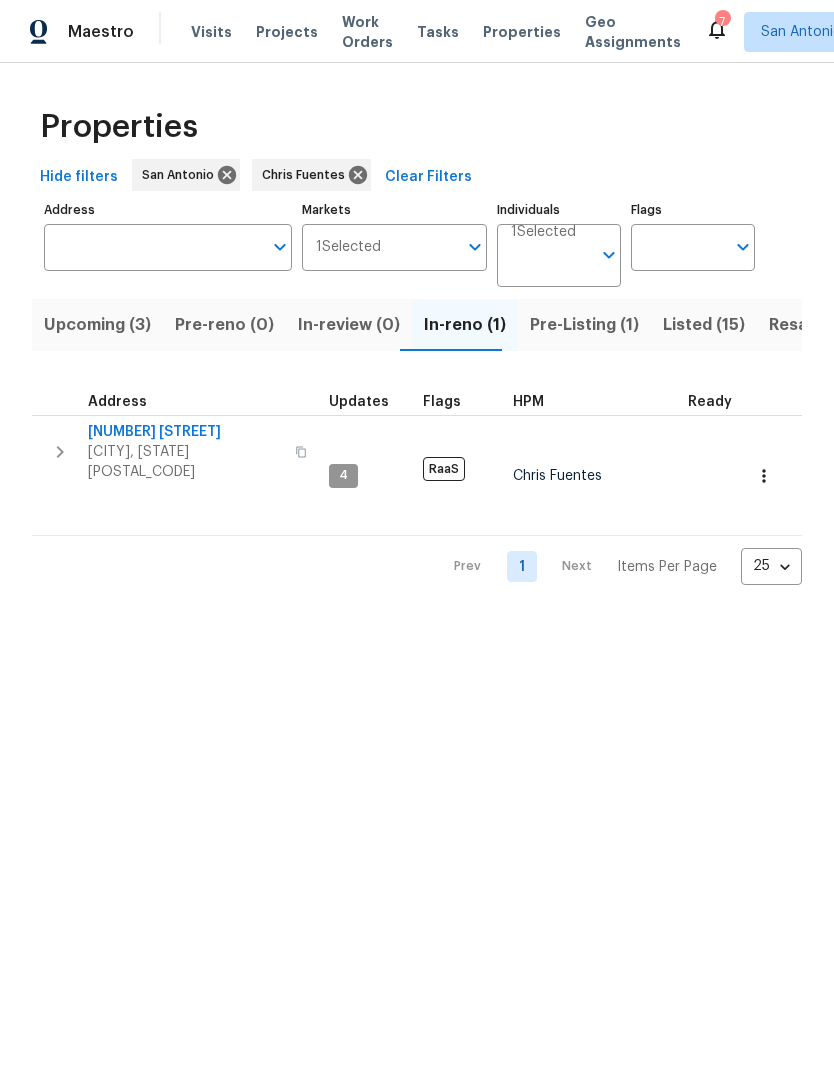 click on "Upcoming (3)" at bounding box center (97, 325) 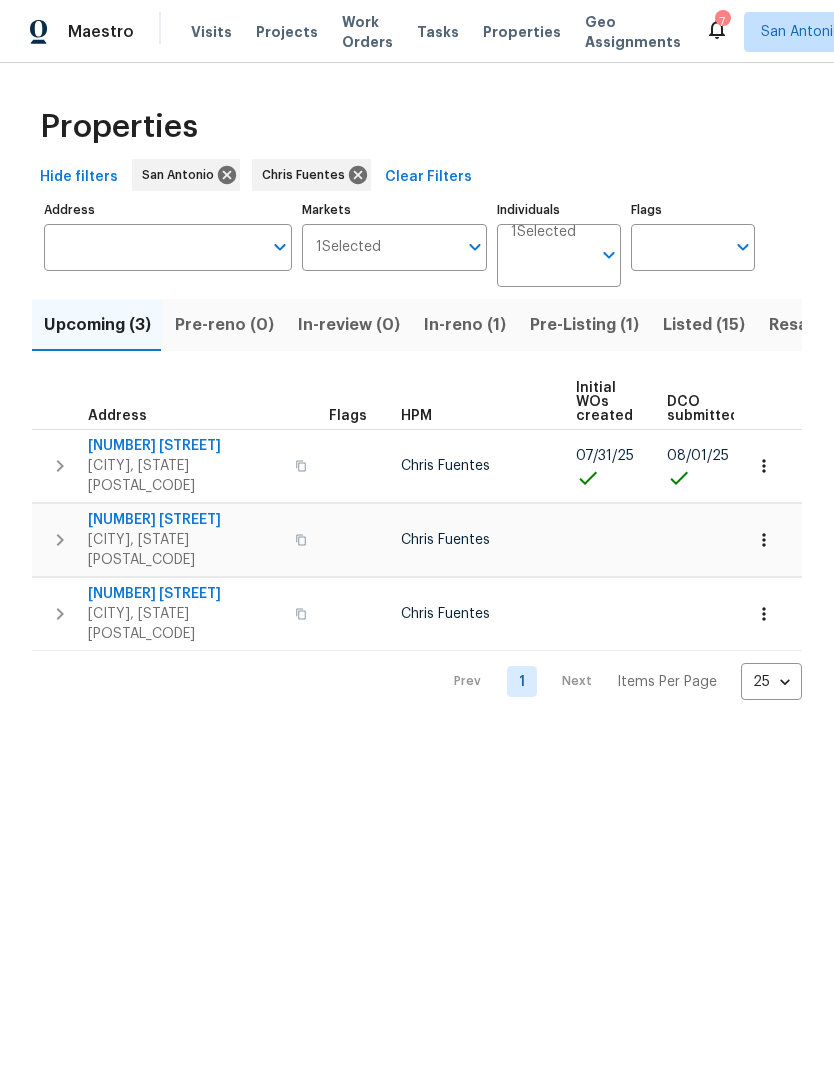 click on "23006 Woodlawn Rdg" at bounding box center [185, 446] 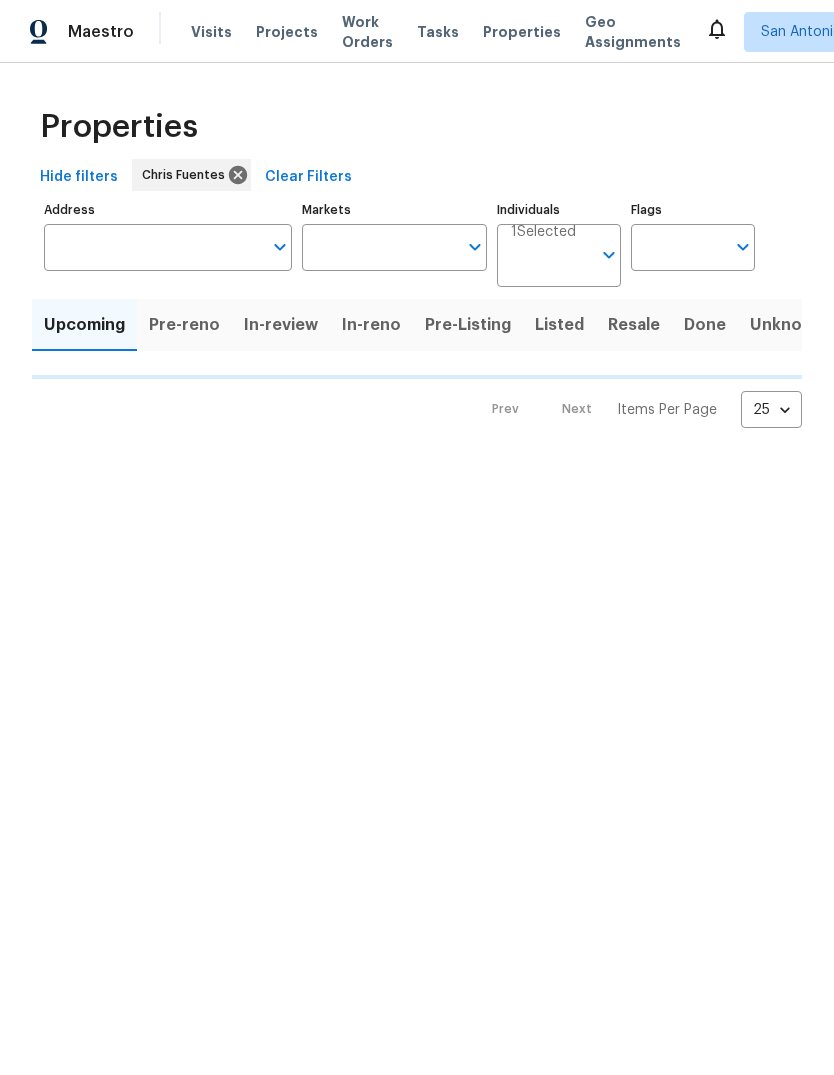 scroll, scrollTop: 0, scrollLeft: 0, axis: both 